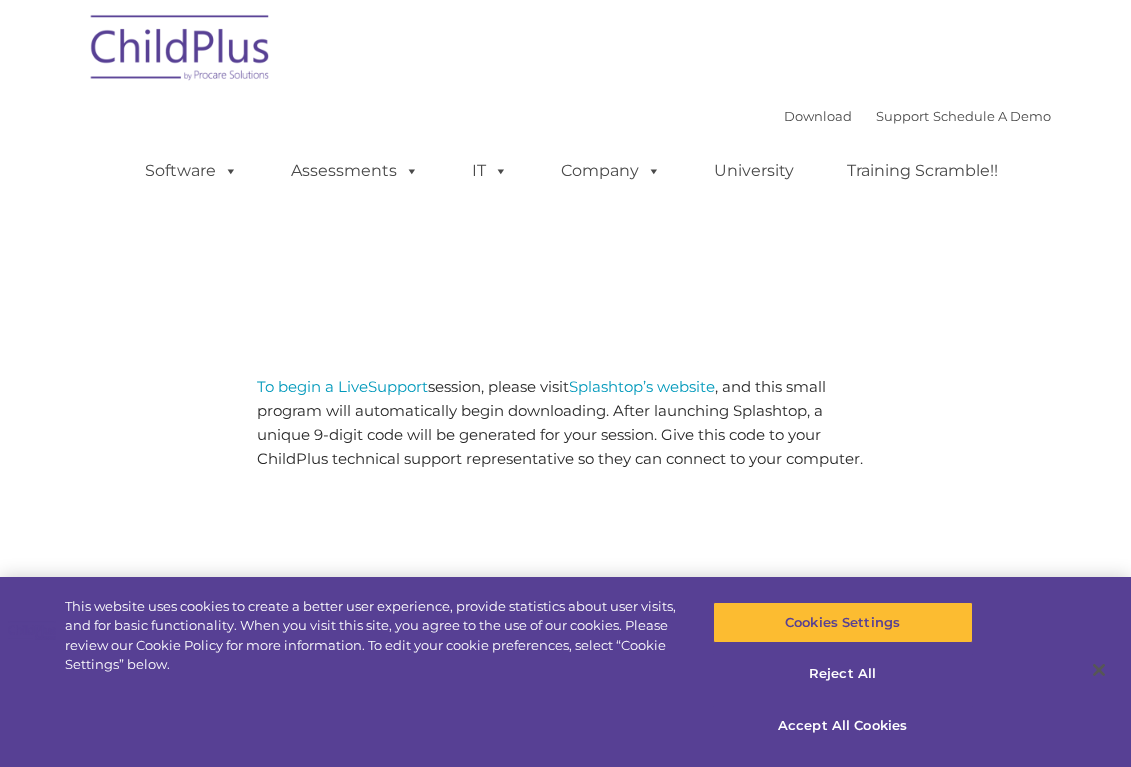 scroll, scrollTop: 0, scrollLeft: 0, axis: both 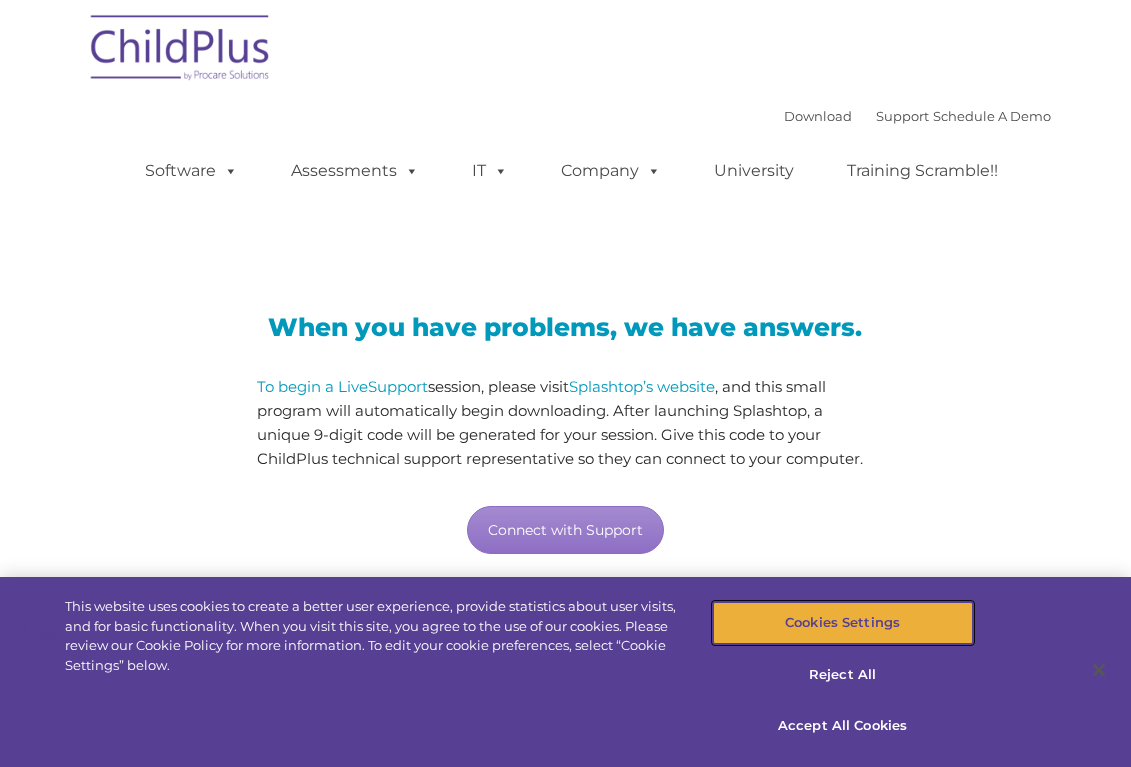 click on "Cookies Settings" at bounding box center [843, 623] 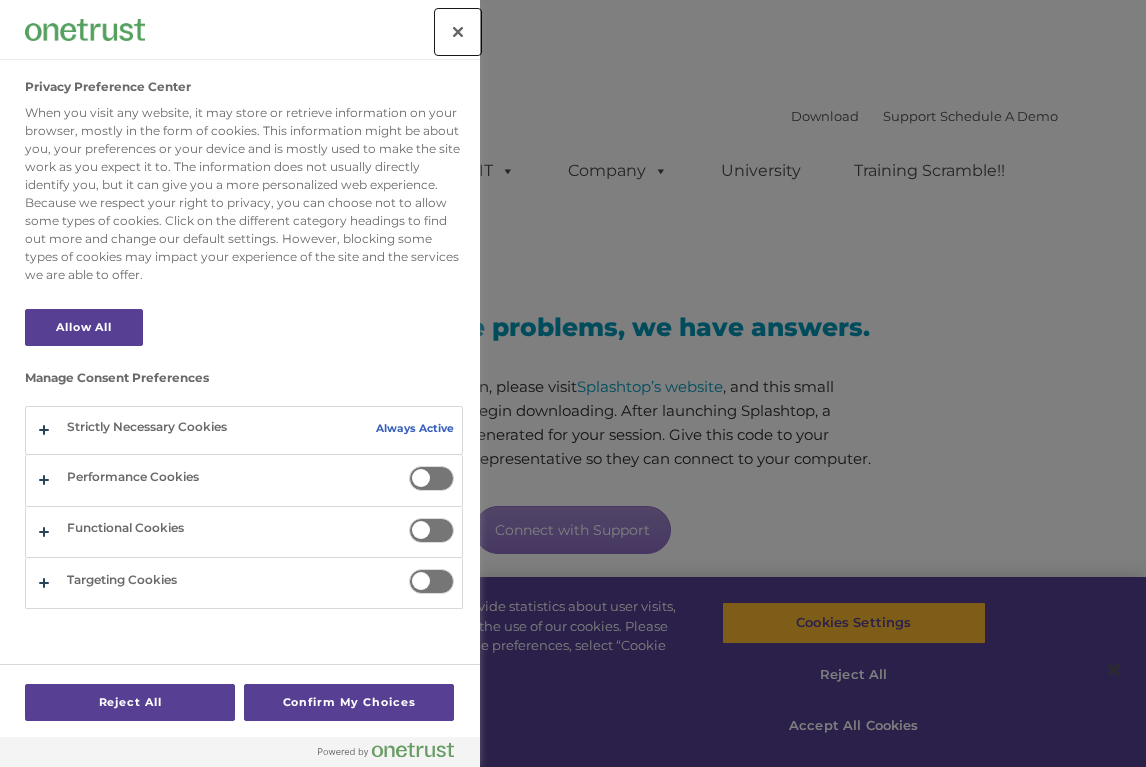 click at bounding box center (458, 32) 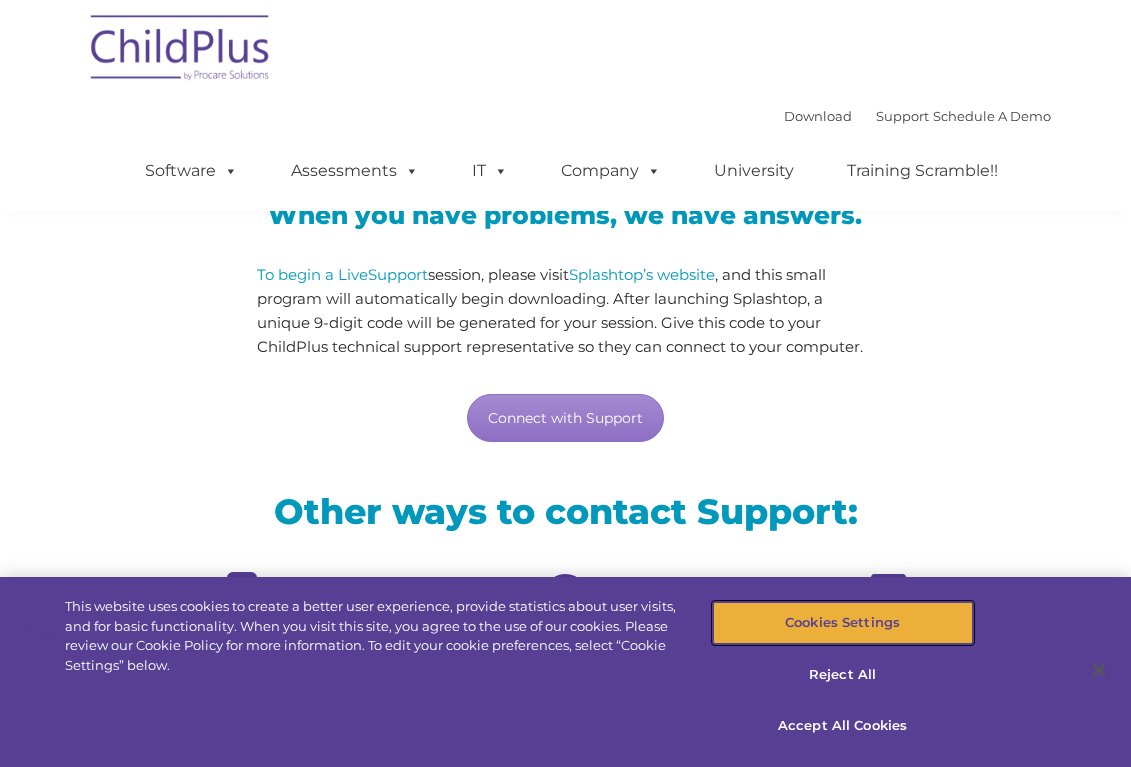 scroll, scrollTop: 0, scrollLeft: 0, axis: both 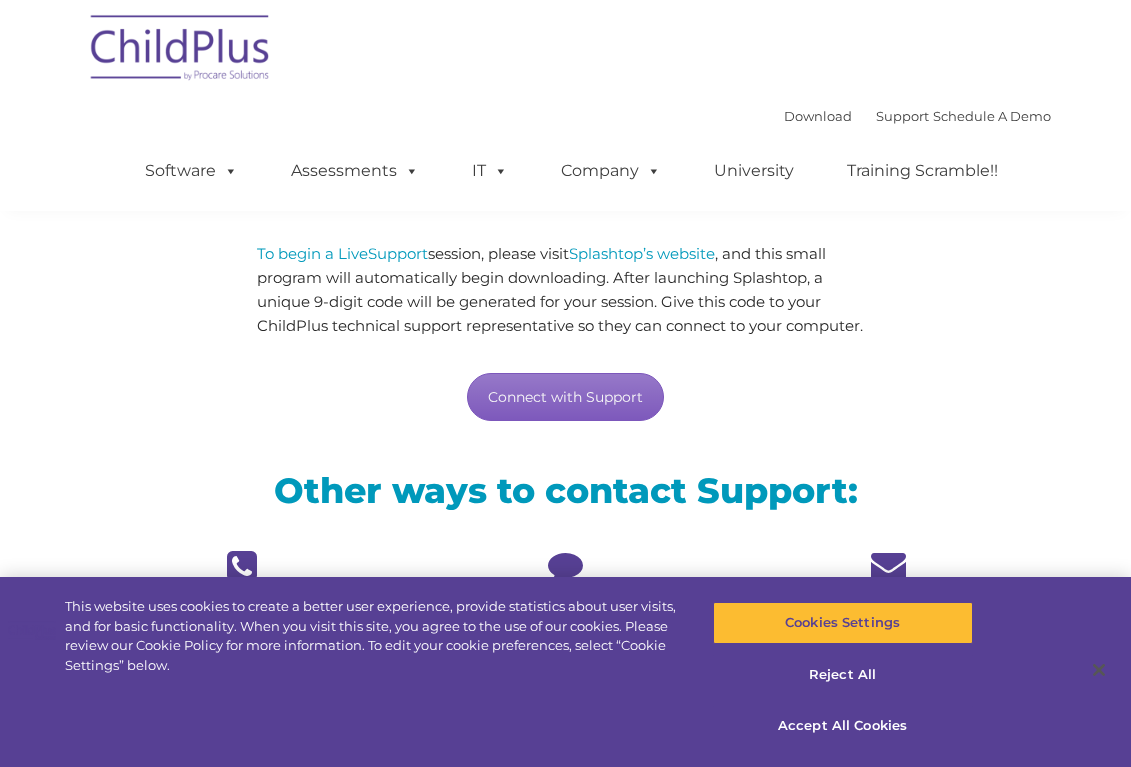 click on "When you have problems, we have answers.
To begin a LiveSupport  session, please visit  Splashtop’s website , and this small program will automatically begin downloading. After launching Splashtop, a unique 9-digit code will be generated for your session. Give this code to your ChildPlus technical support representative so they can connect to your computer.
Connect with Support" at bounding box center [565, 301] 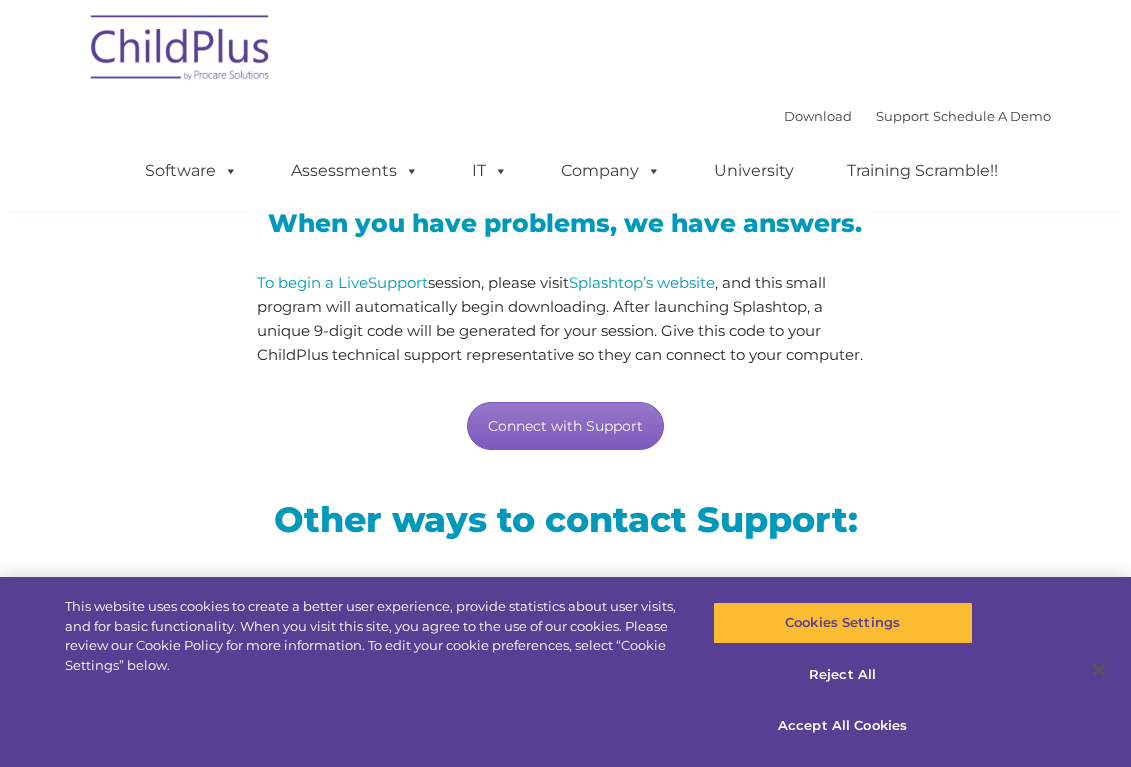 scroll, scrollTop: 100, scrollLeft: 0, axis: vertical 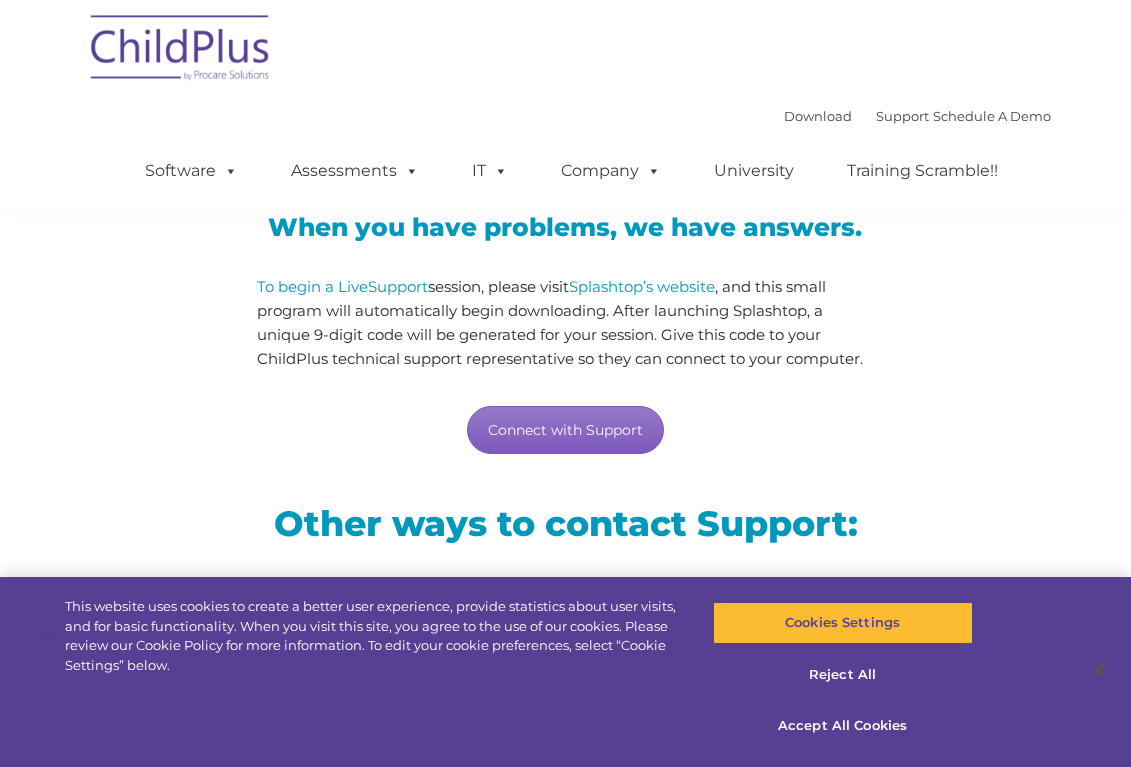 click on "Connect with Support" at bounding box center [565, 430] 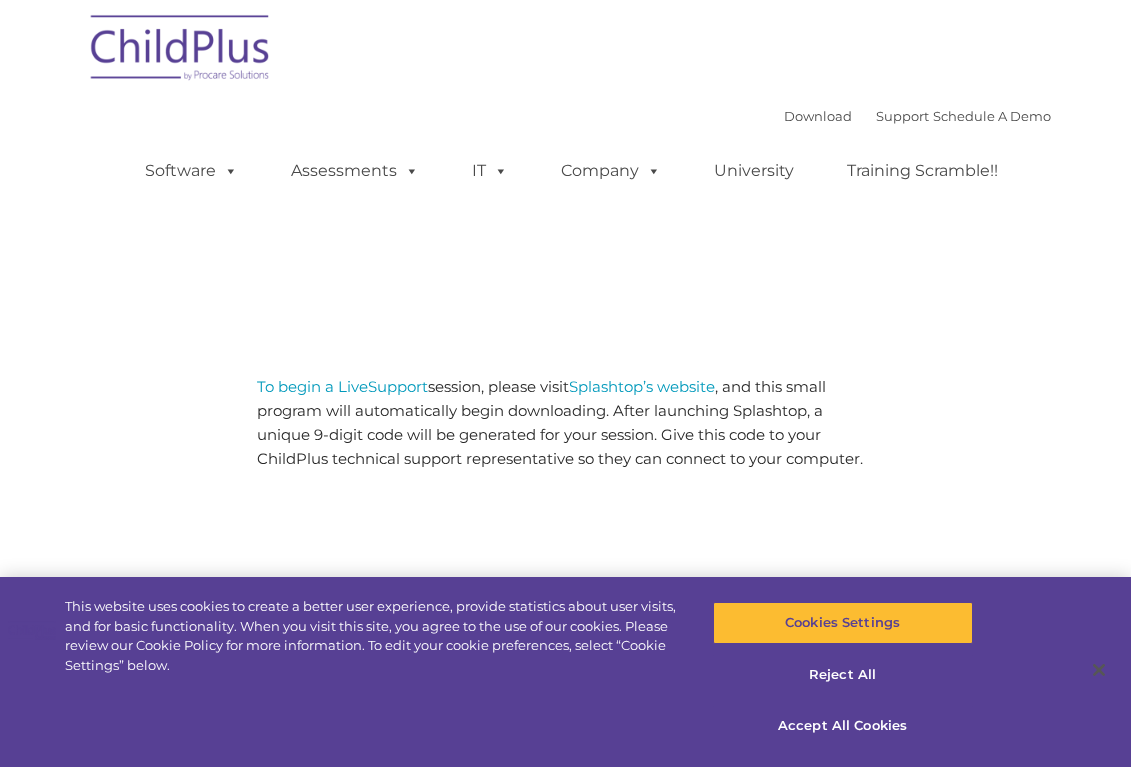 scroll, scrollTop: 100, scrollLeft: 0, axis: vertical 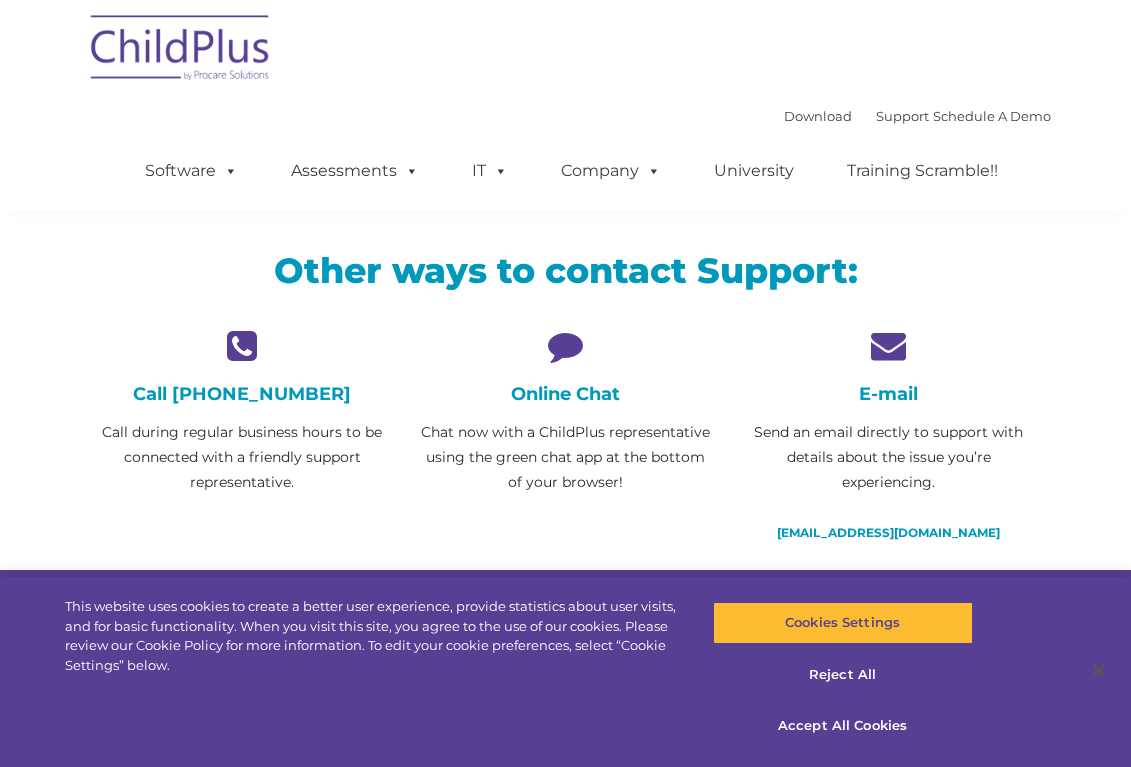 click on "Online Chat" at bounding box center (565, 394) 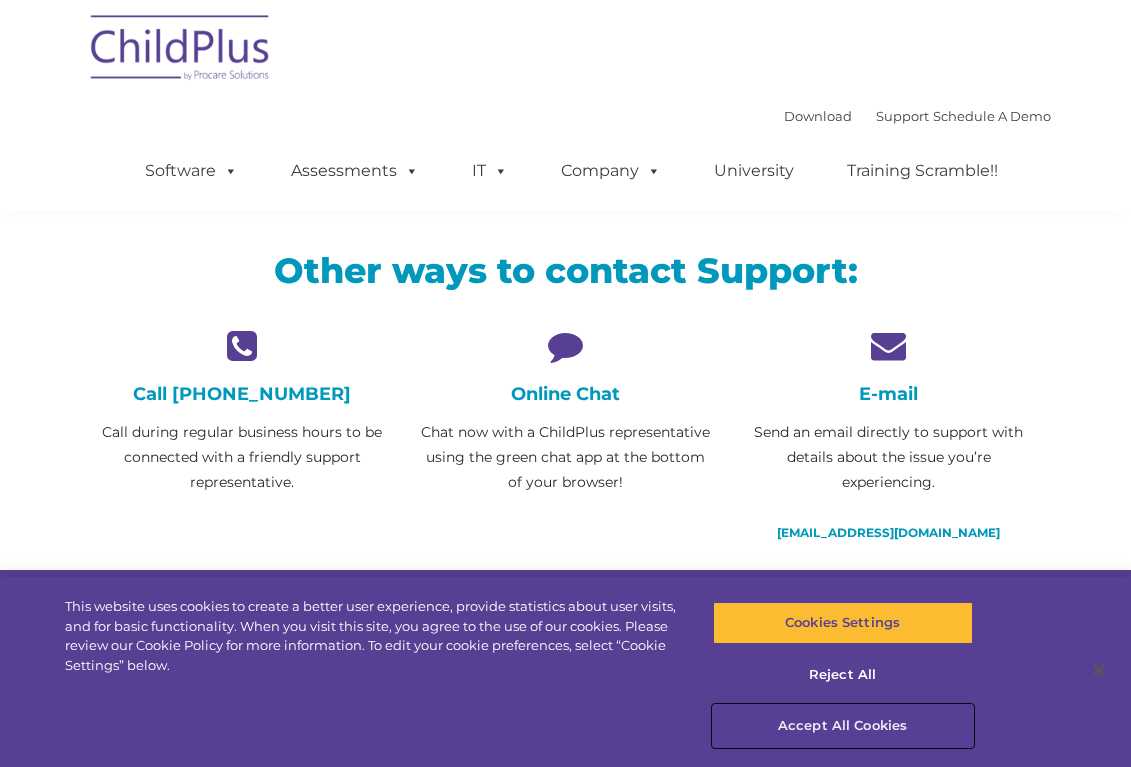 click on "Accept All Cookies" at bounding box center (843, 726) 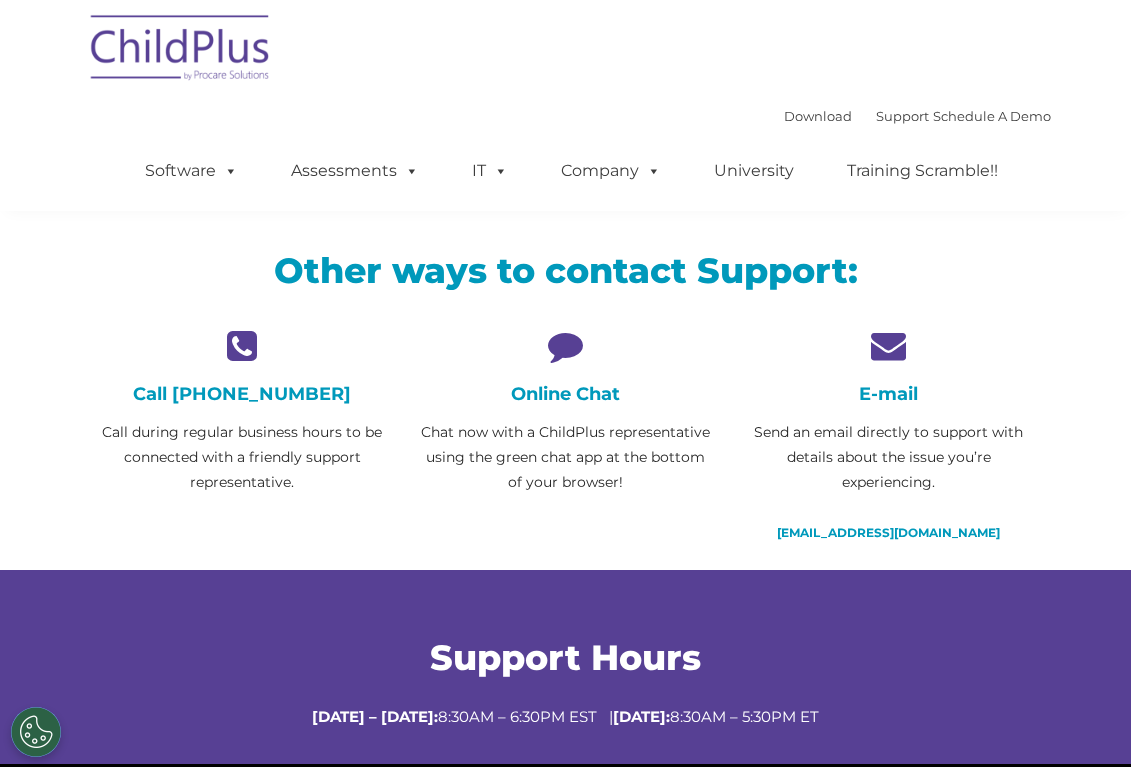 click on "Online Chat" at bounding box center [565, 394] 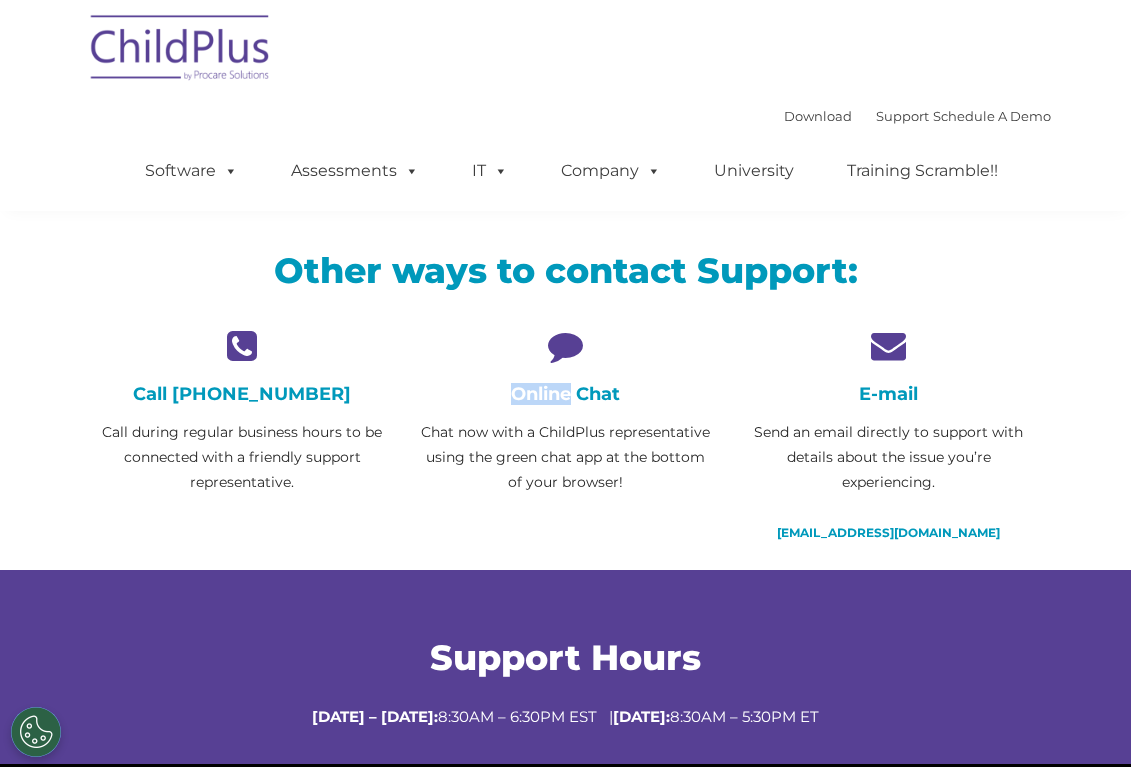 click on "Online Chat" at bounding box center [565, 394] 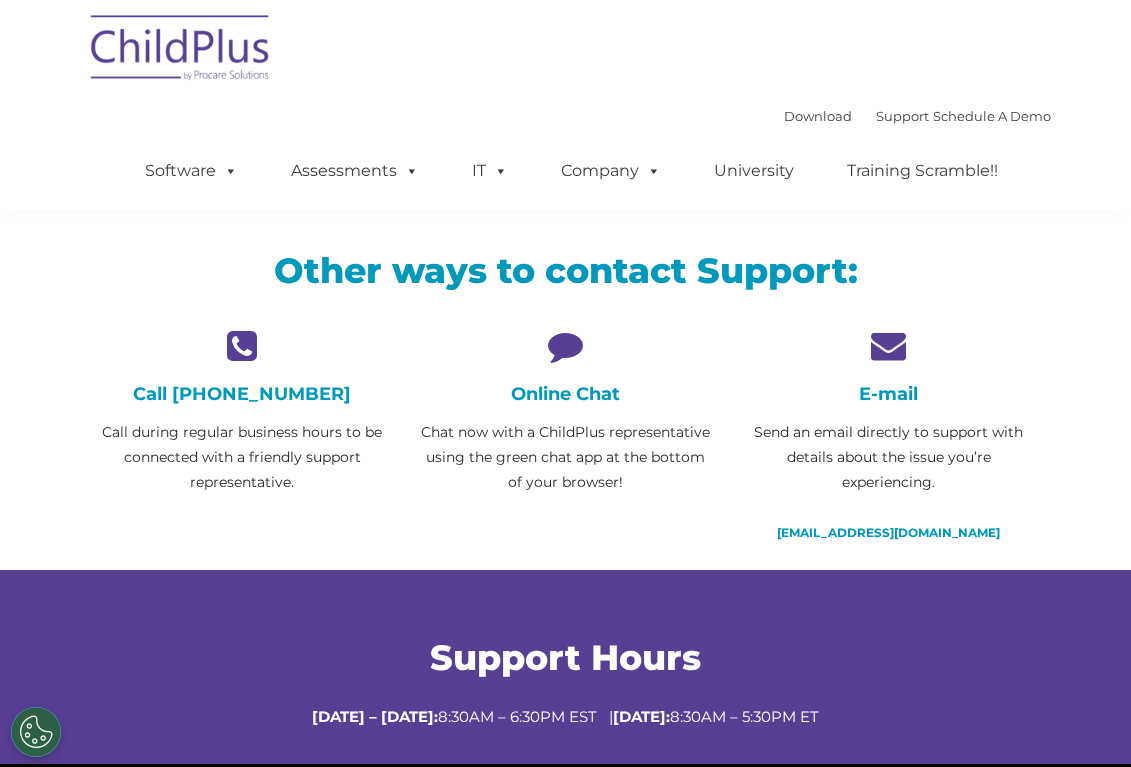 drag, startPoint x: 560, startPoint y: 398, endPoint x: 627, endPoint y: 448, distance: 83.60024 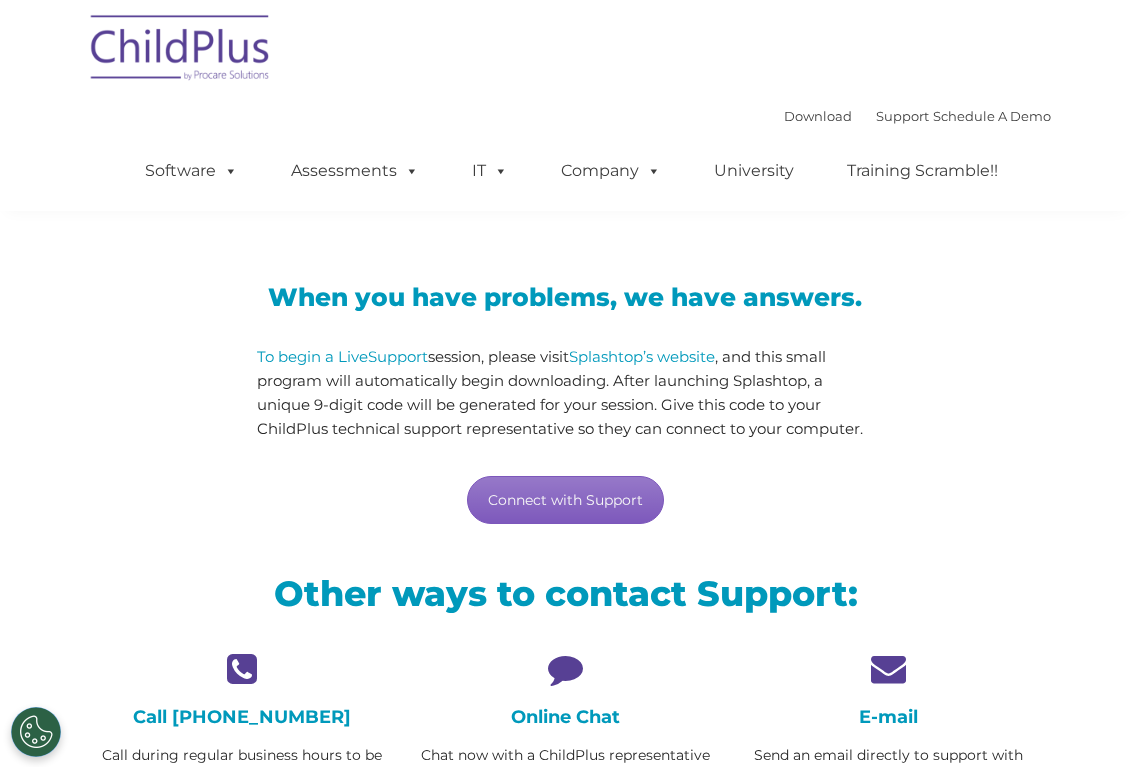 scroll, scrollTop: 0, scrollLeft: 0, axis: both 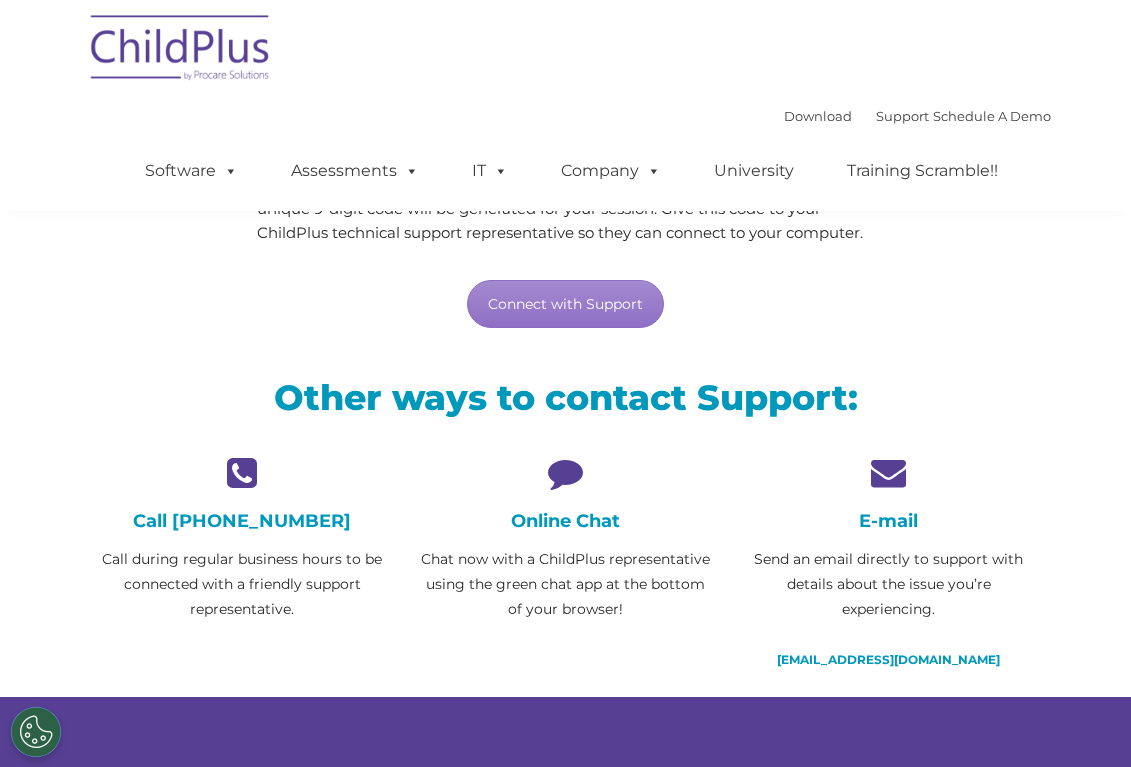 click on "Online Chat" at bounding box center (565, 521) 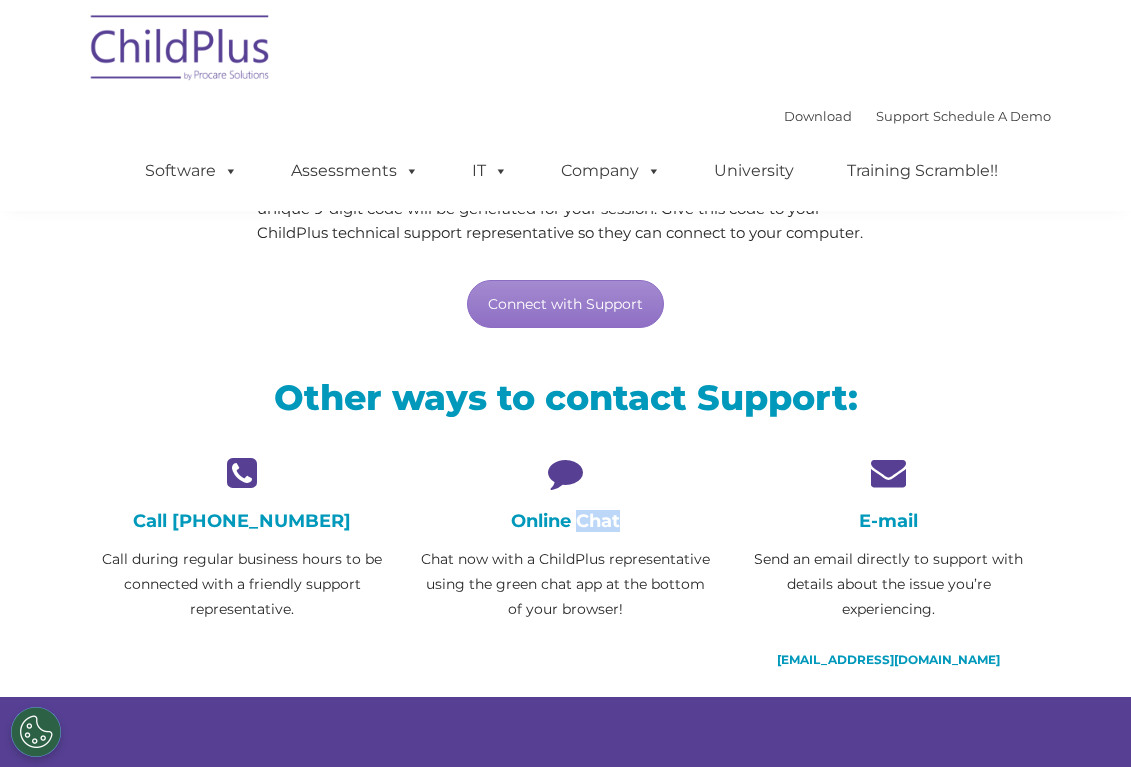 click on "Online Chat" at bounding box center [565, 521] 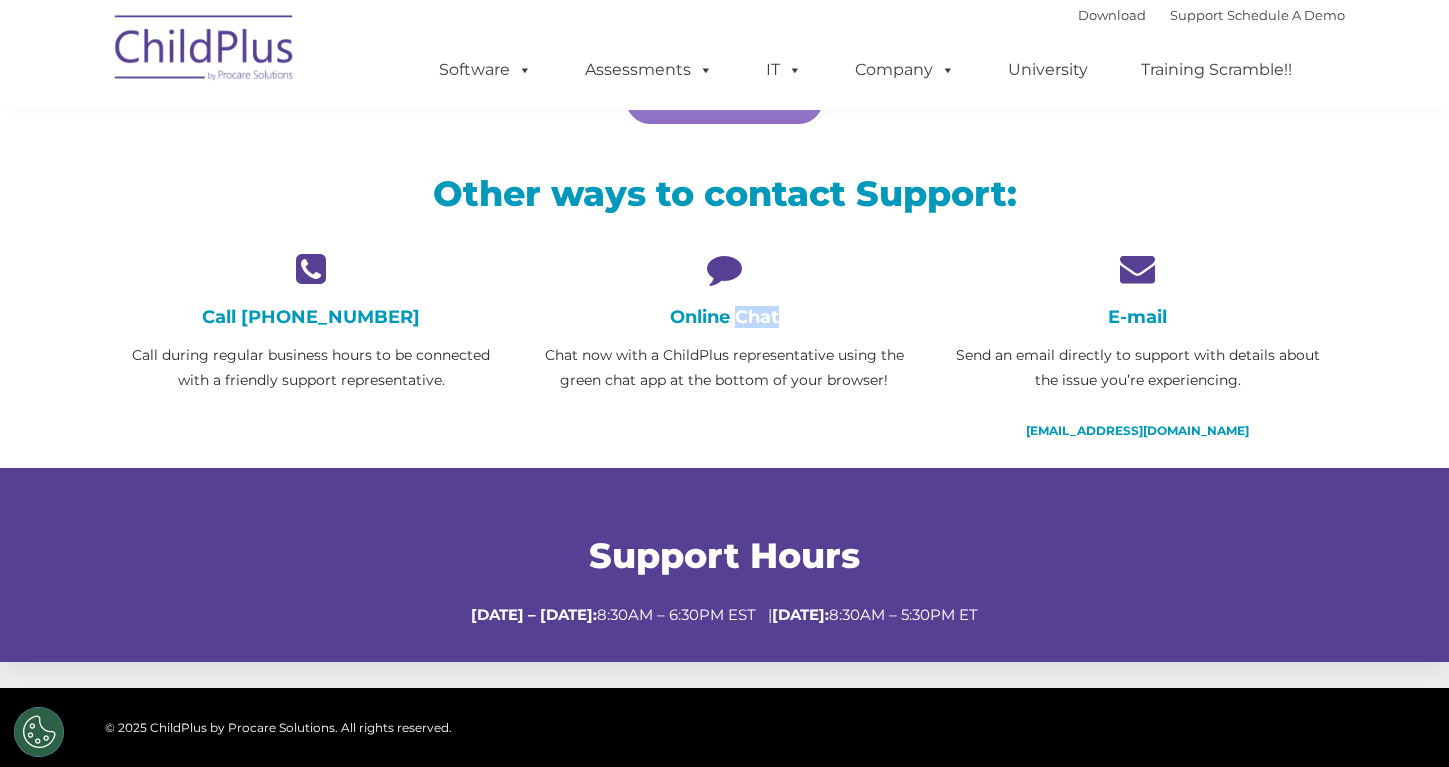 scroll, scrollTop: 407, scrollLeft: 0, axis: vertical 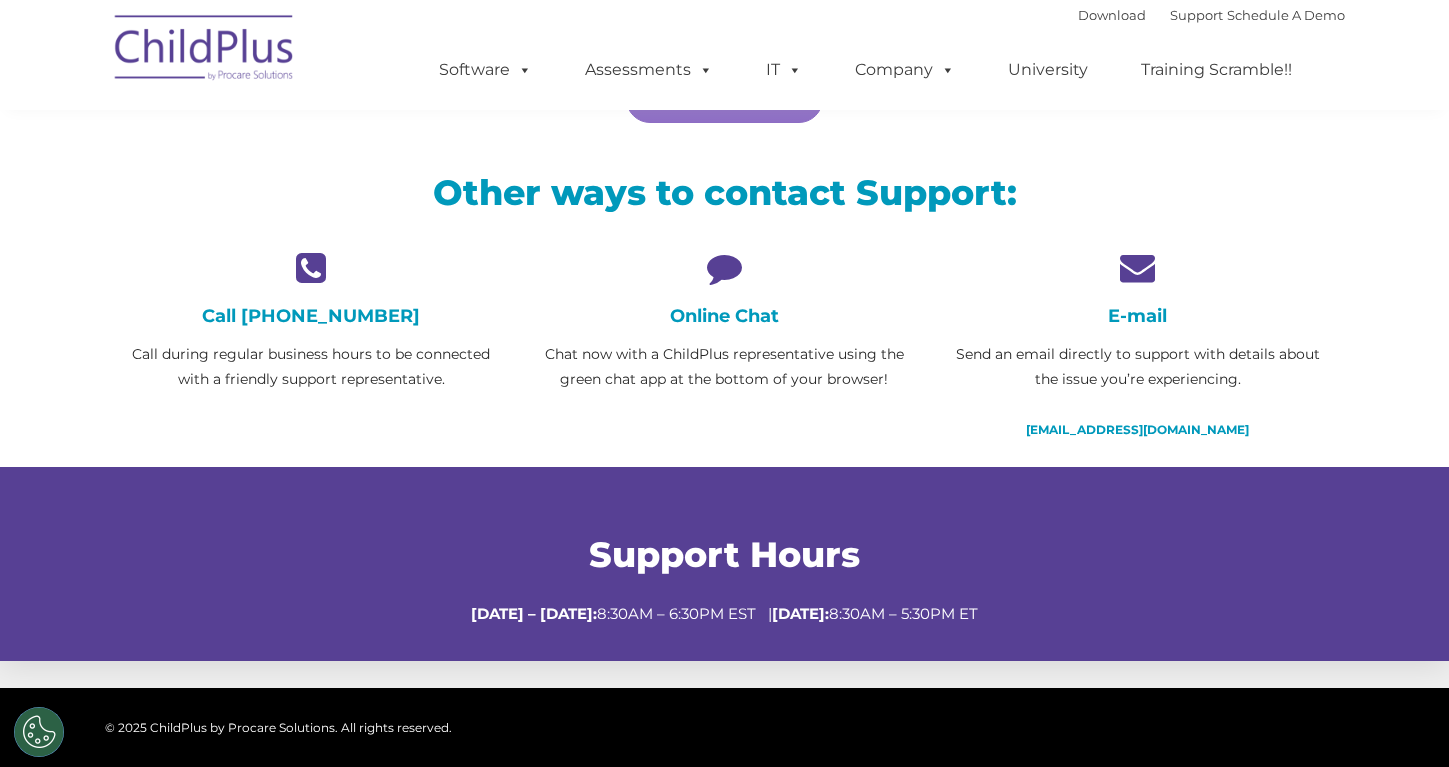 click on "Call 800.888.6674 Call during regular business hours to be connected with a friendly support representative.   Online Chat Chat now with a ChildPlus representative using the green chat app at the bottom of your browser!   E-mail Send an email directly to support with details about the issue you’re experiencing. support@childplus.com" at bounding box center [725, 358] 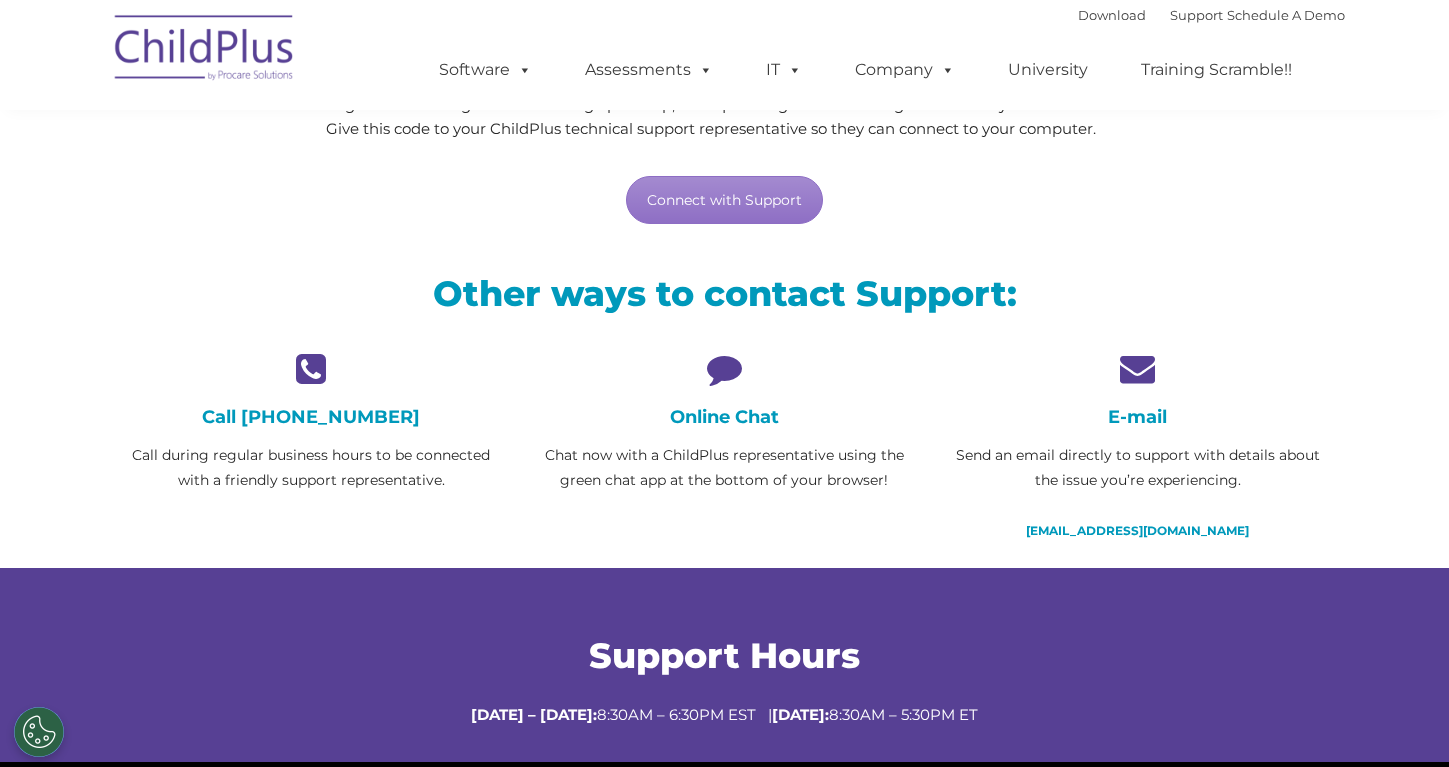 scroll, scrollTop: 0, scrollLeft: 0, axis: both 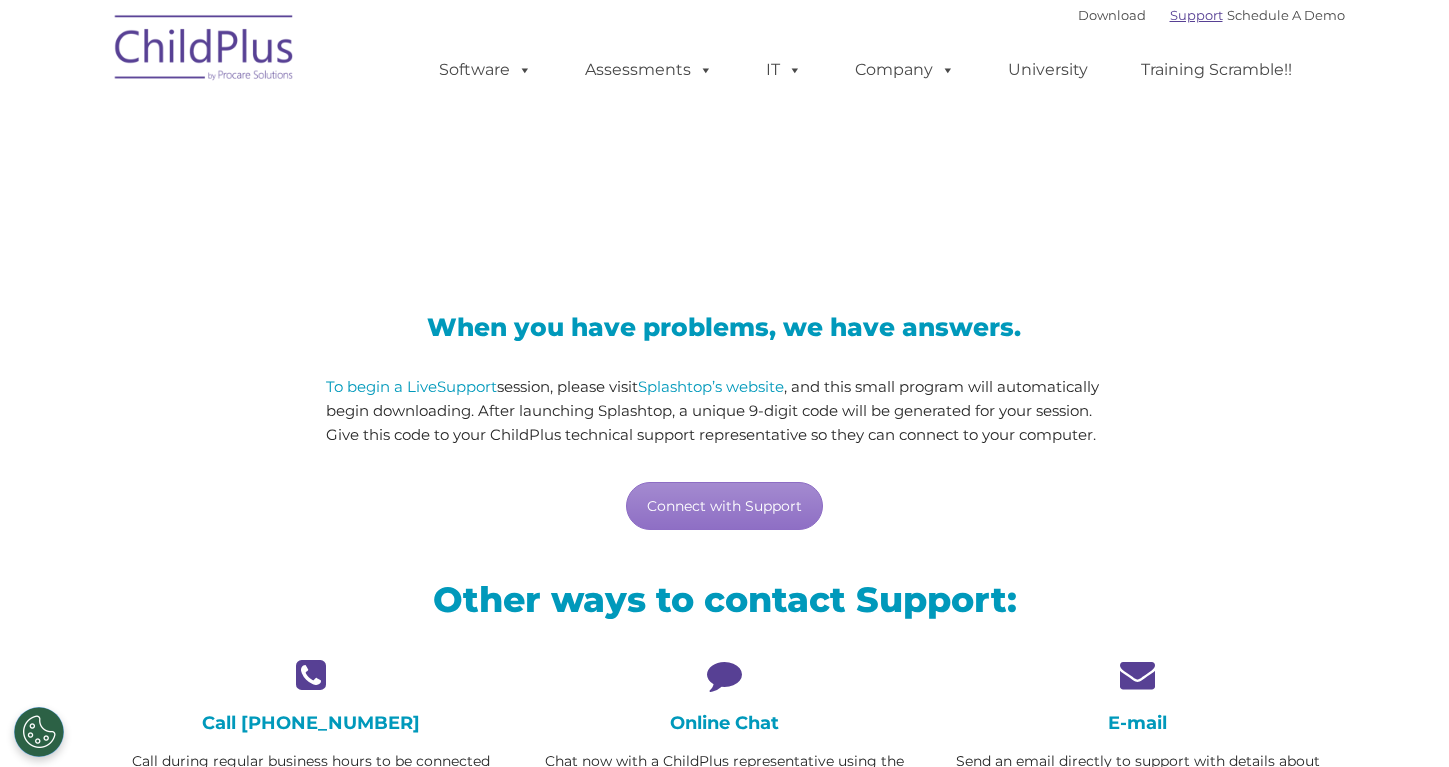 click on "Support" at bounding box center (1196, 15) 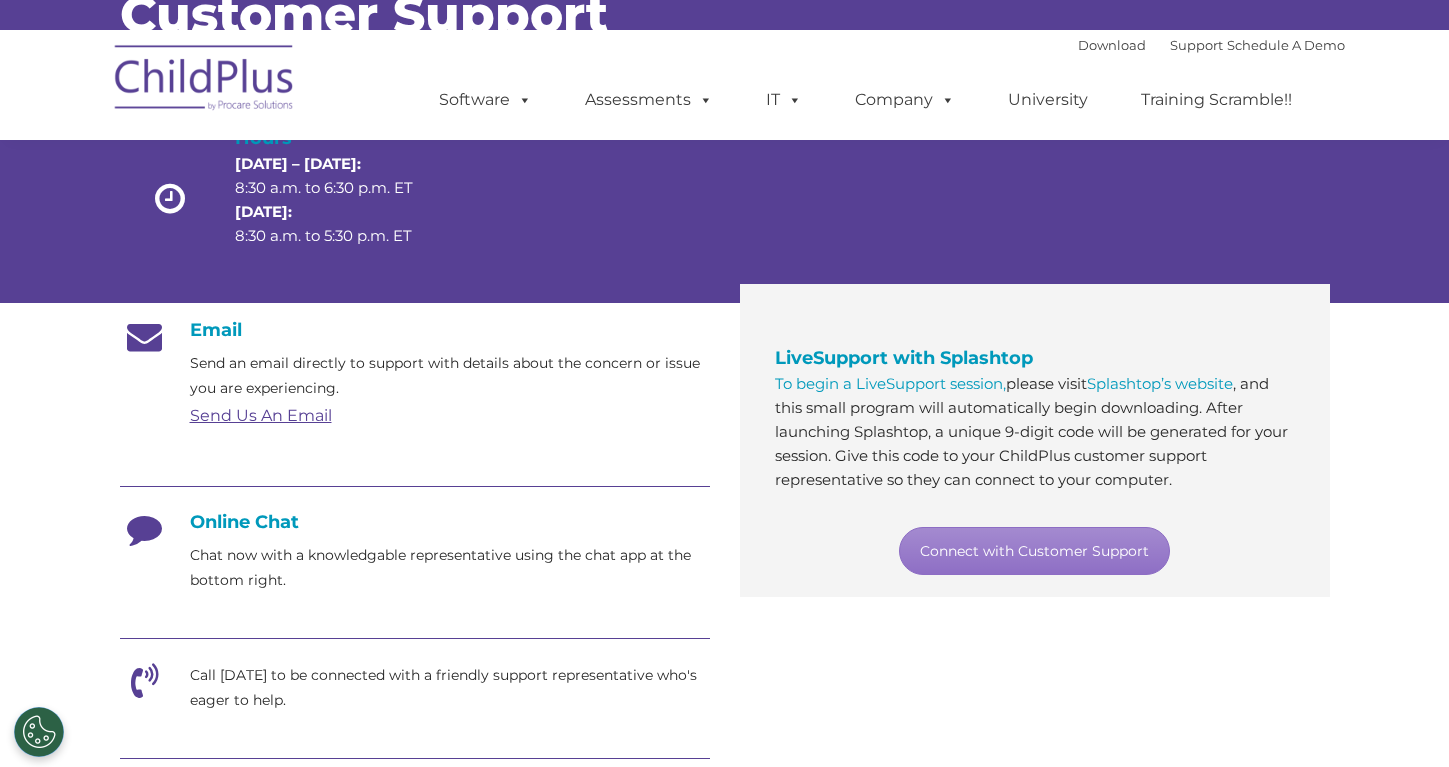 scroll, scrollTop: 200, scrollLeft: 0, axis: vertical 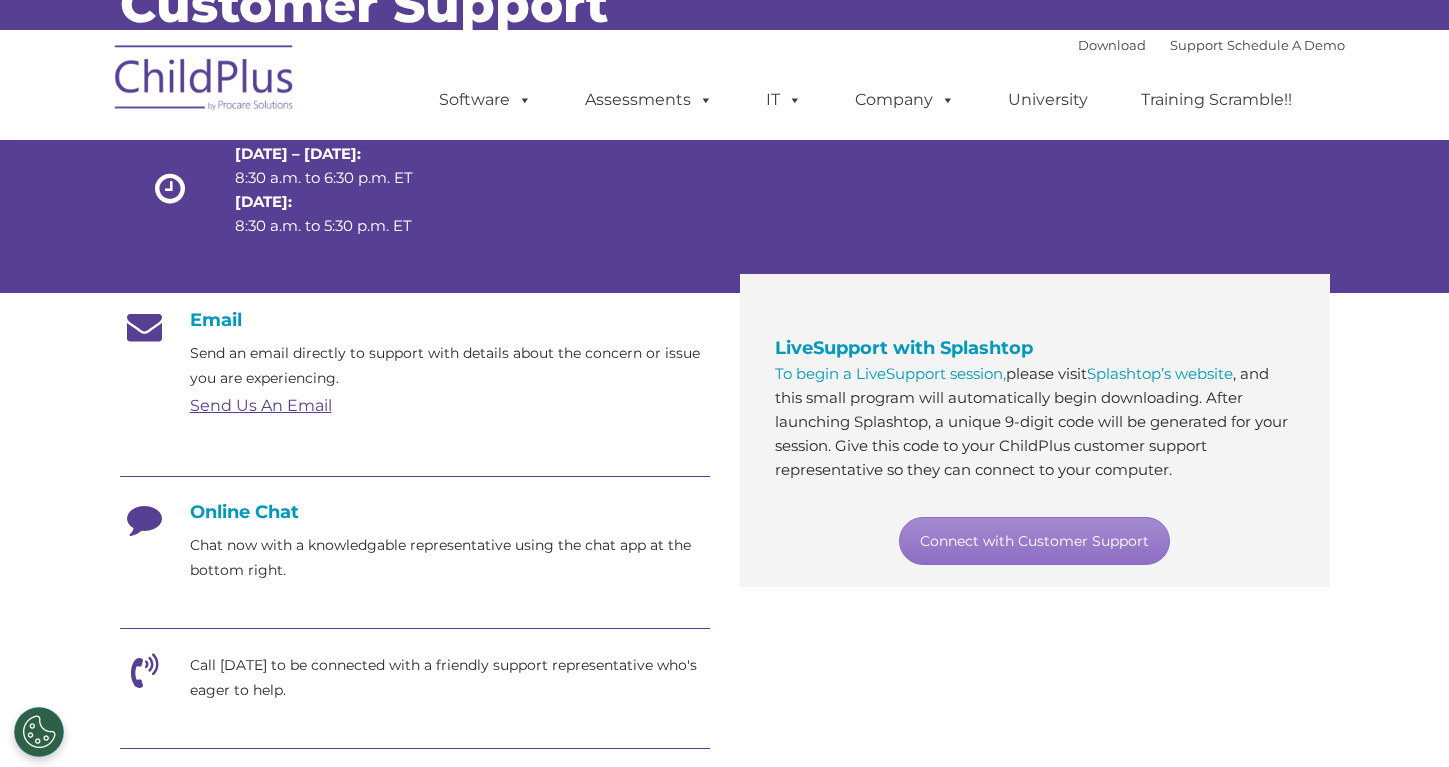 click at bounding box center (415, 478) 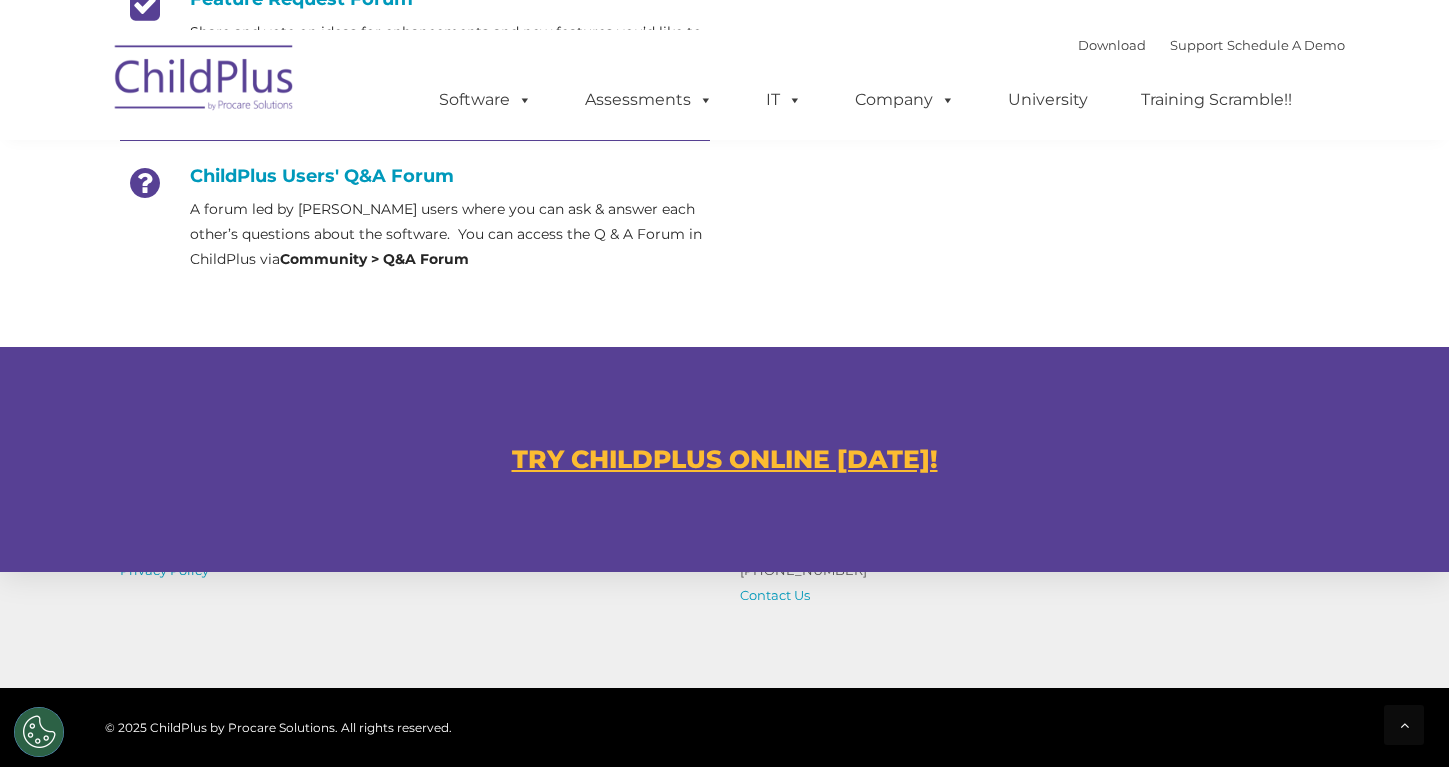 scroll, scrollTop: 1232, scrollLeft: 0, axis: vertical 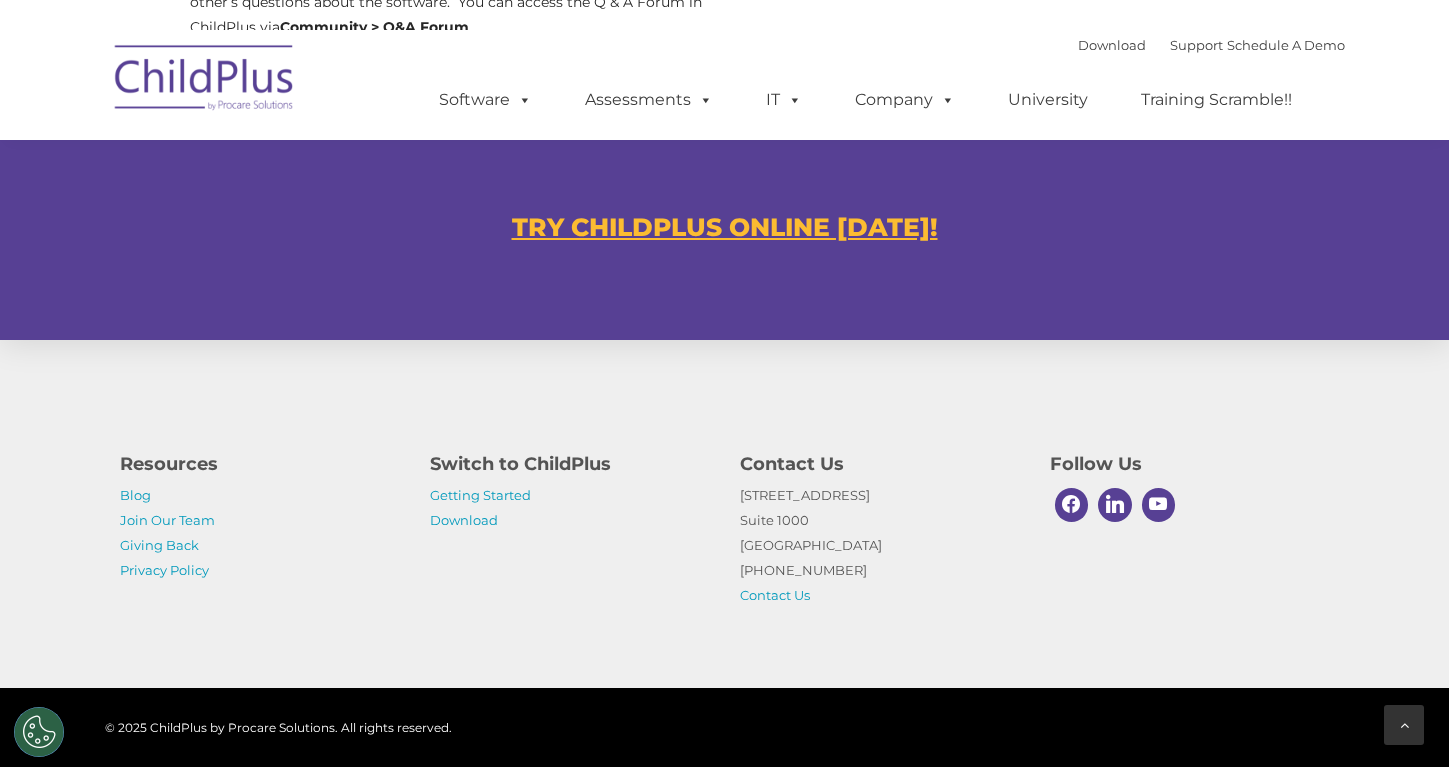 click at bounding box center (1404, 725) 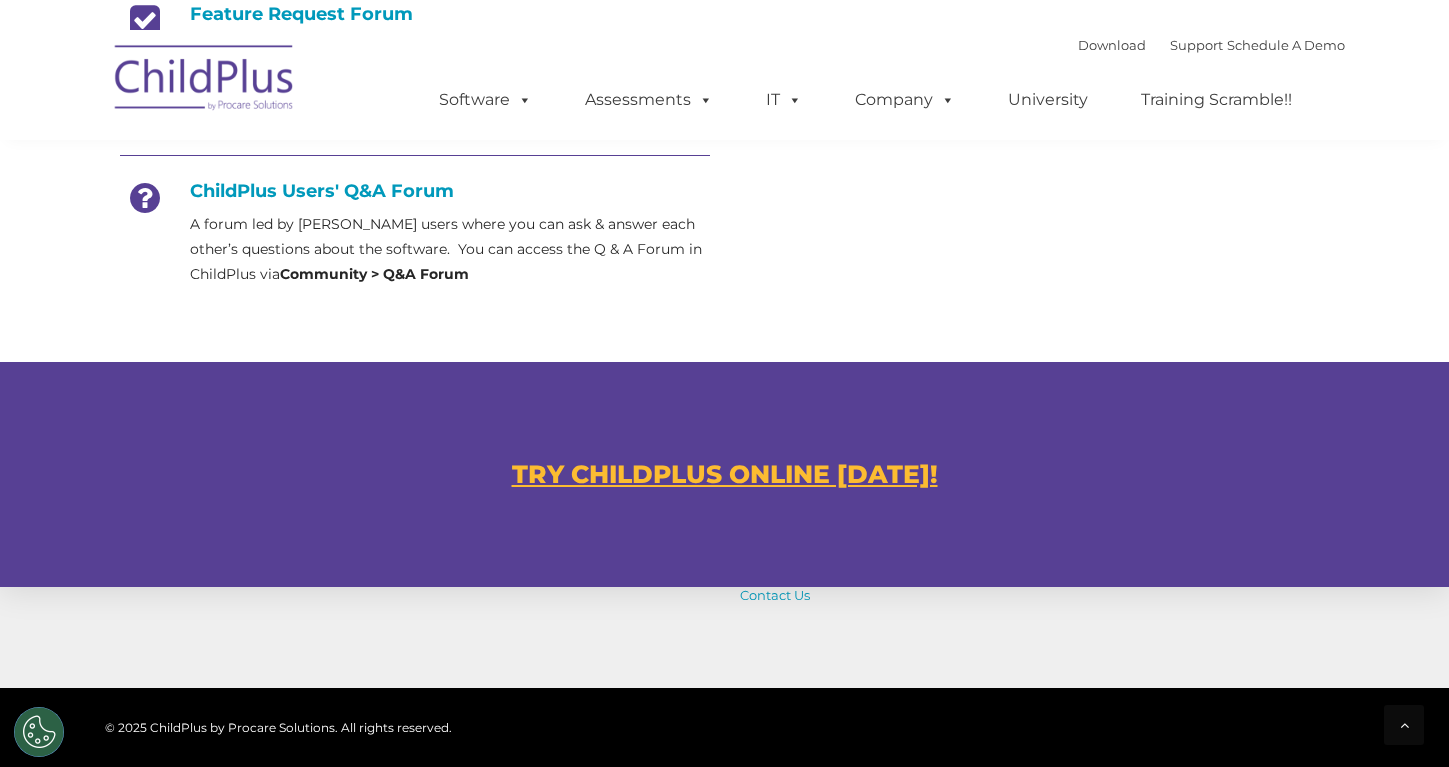 scroll, scrollTop: 1232, scrollLeft: 0, axis: vertical 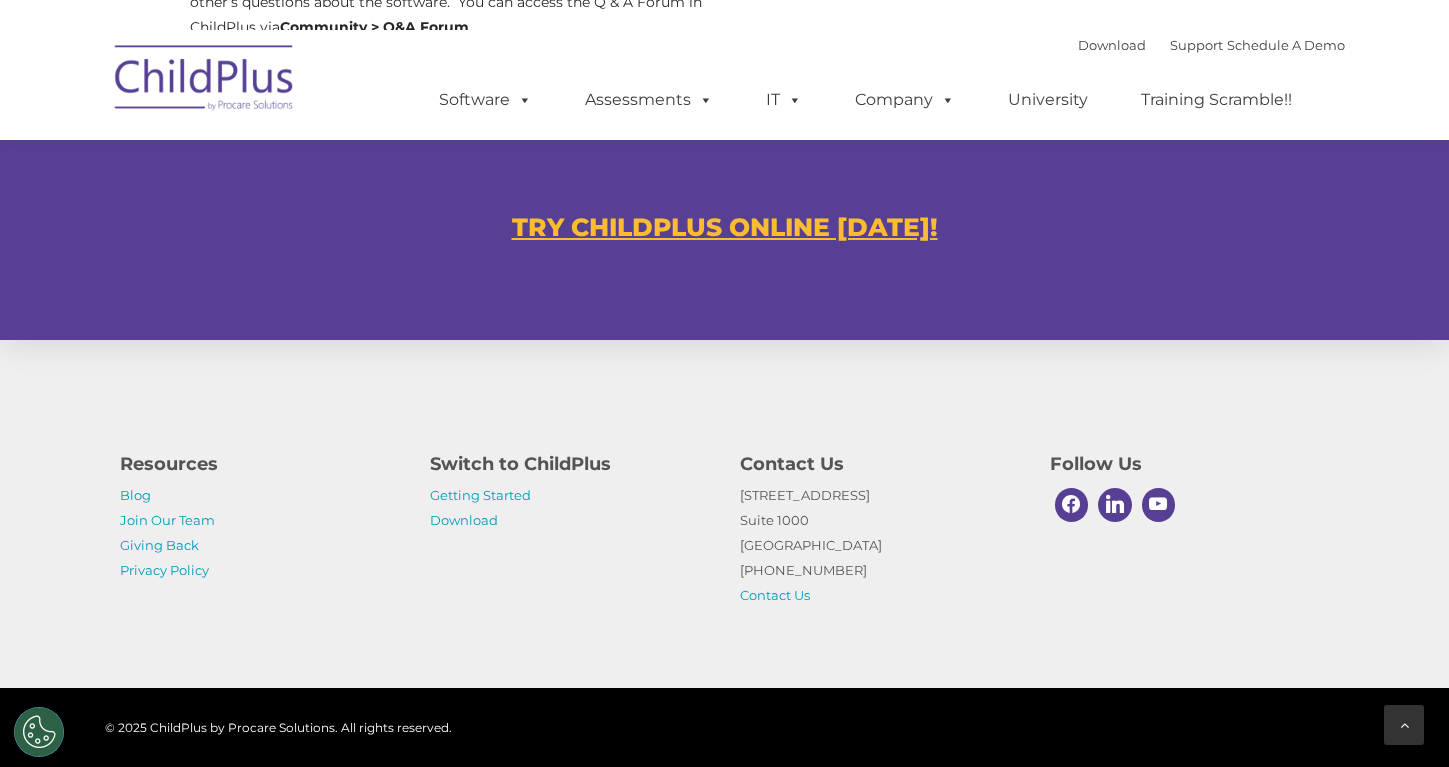 click at bounding box center [1404, 725] 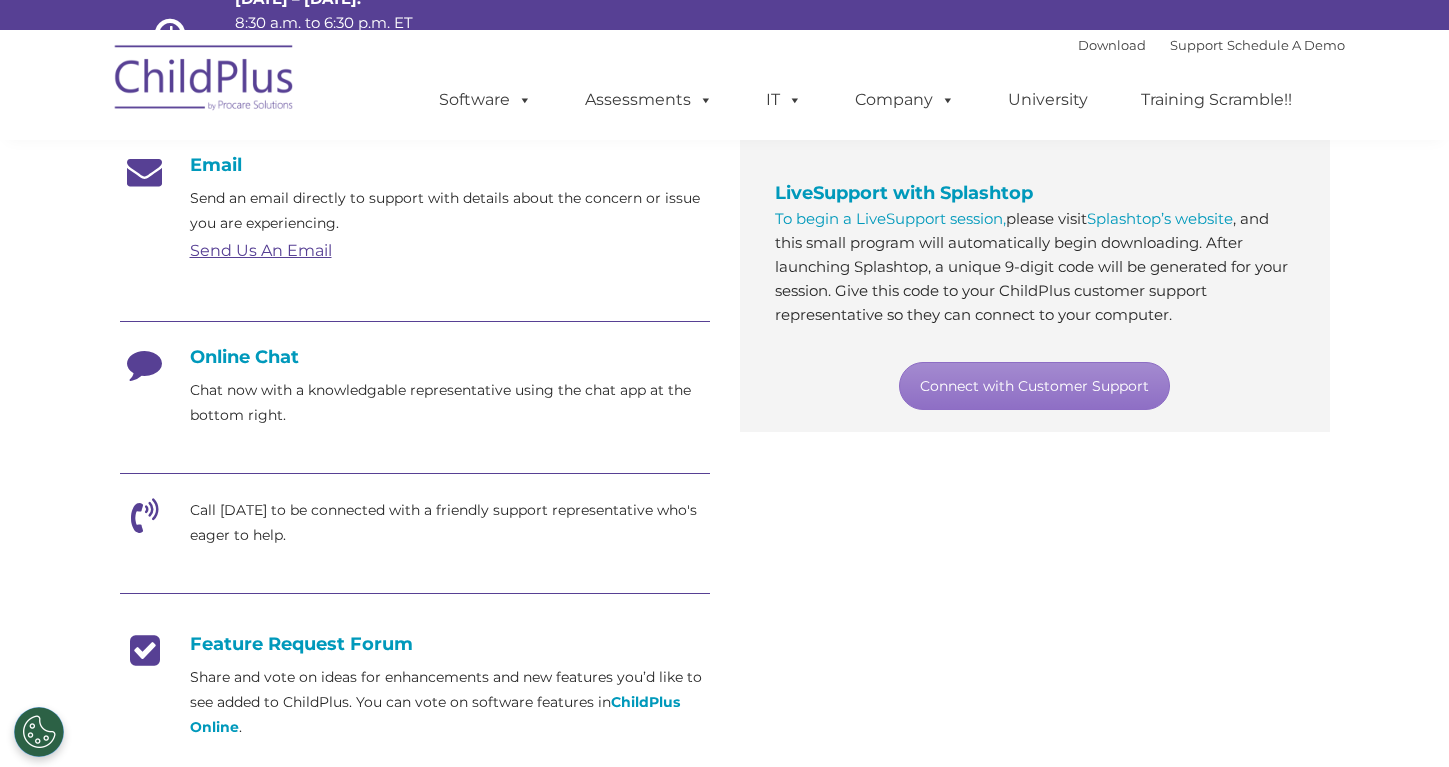 scroll, scrollTop: 352, scrollLeft: 0, axis: vertical 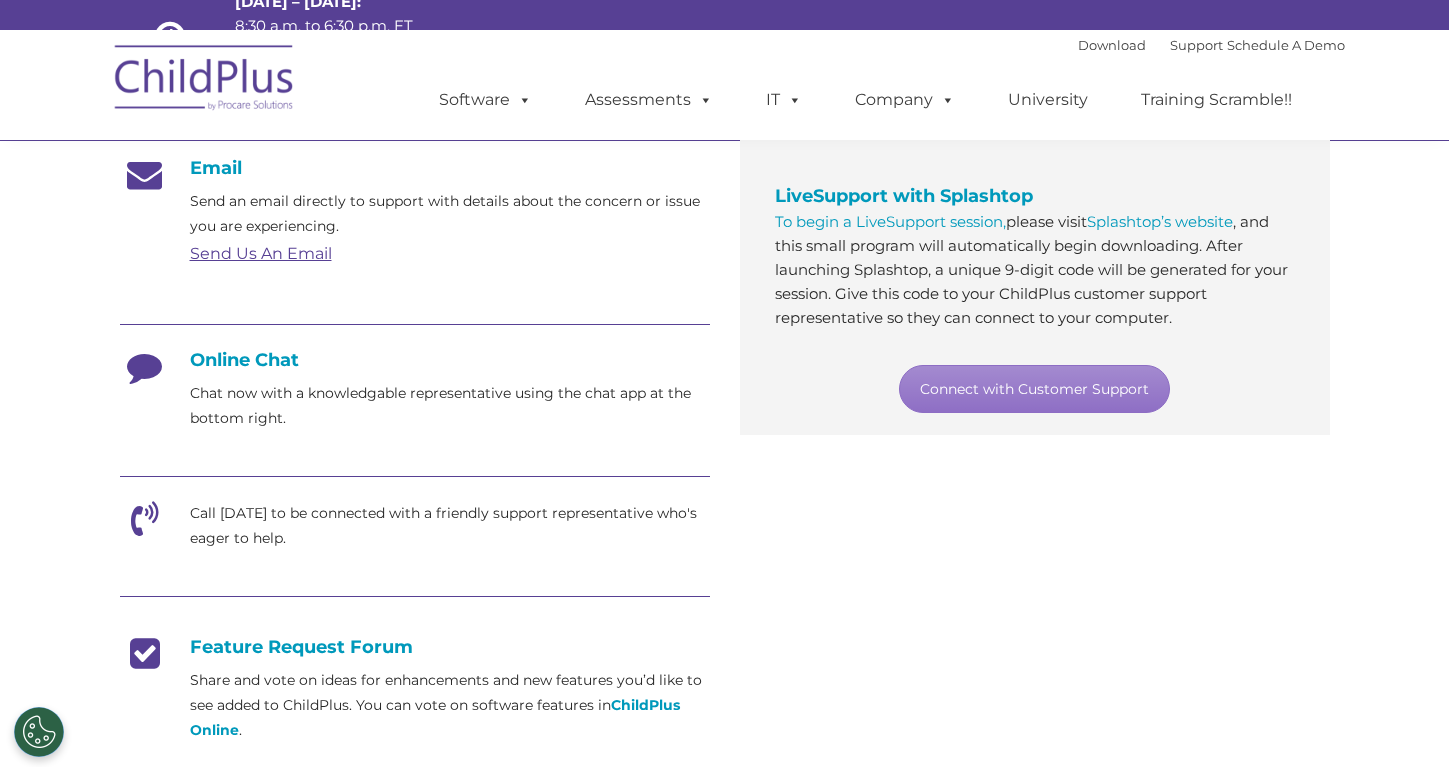 click on "Online Chat" at bounding box center [415, 360] 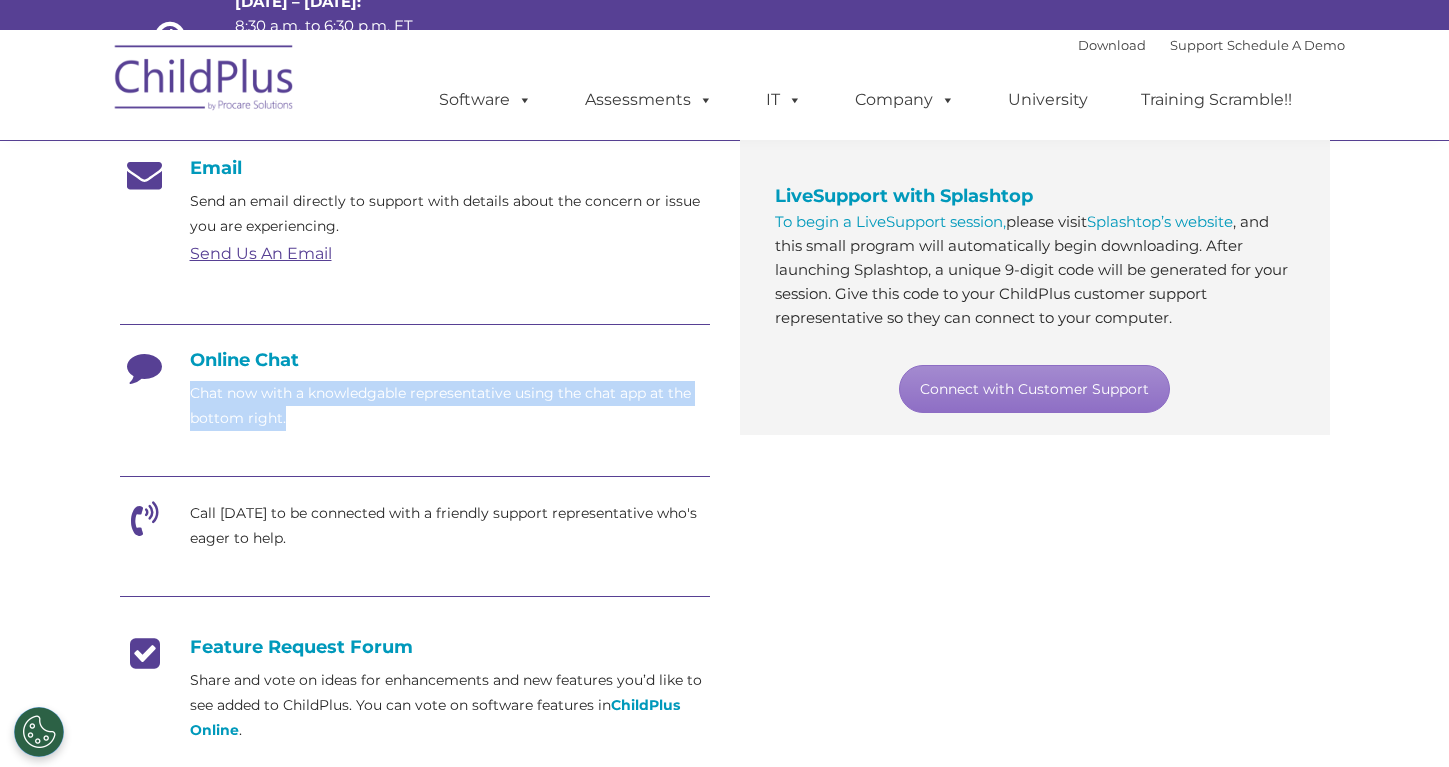 drag, startPoint x: 303, startPoint y: 408, endPoint x: 181, endPoint y: 385, distance: 124.1491 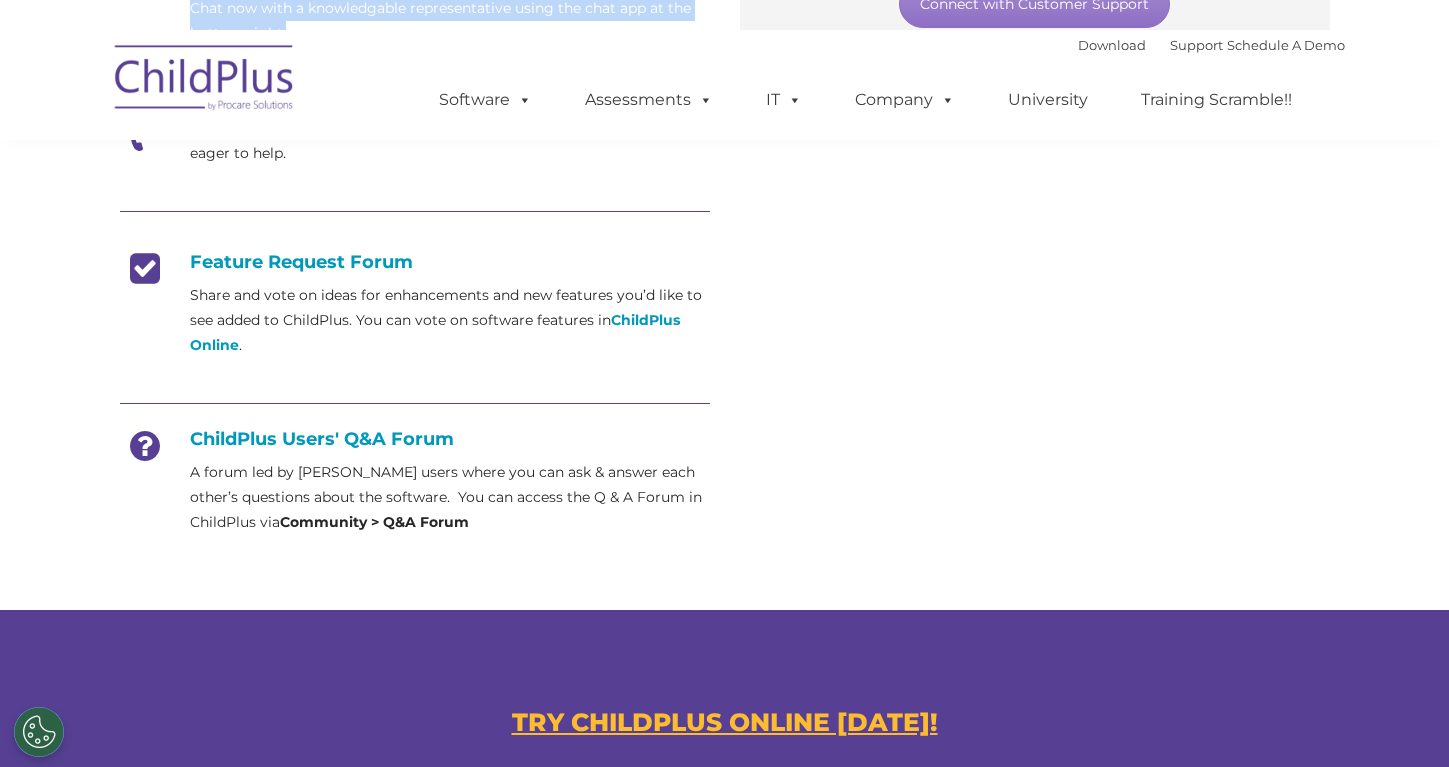 scroll, scrollTop: 1232, scrollLeft: 0, axis: vertical 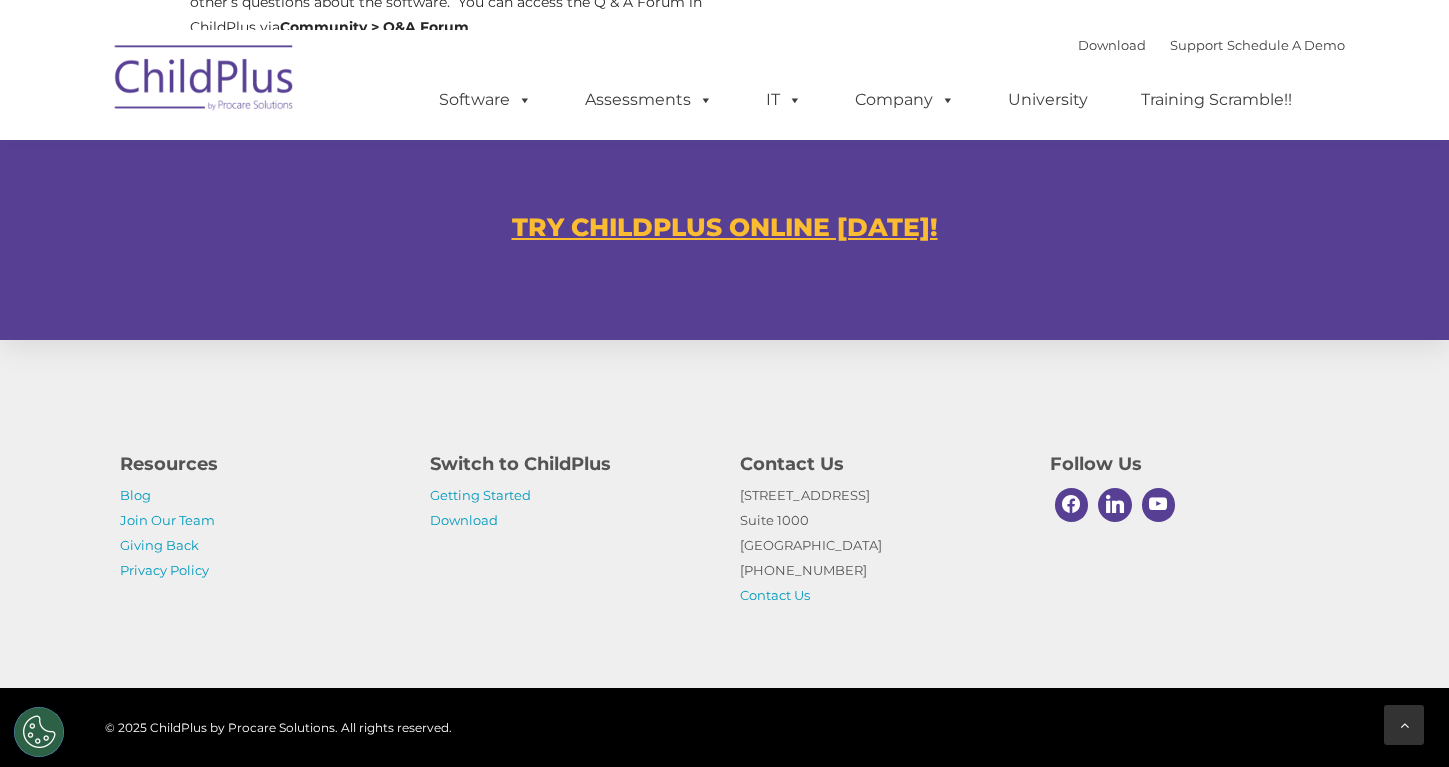 click at bounding box center (1404, 725) 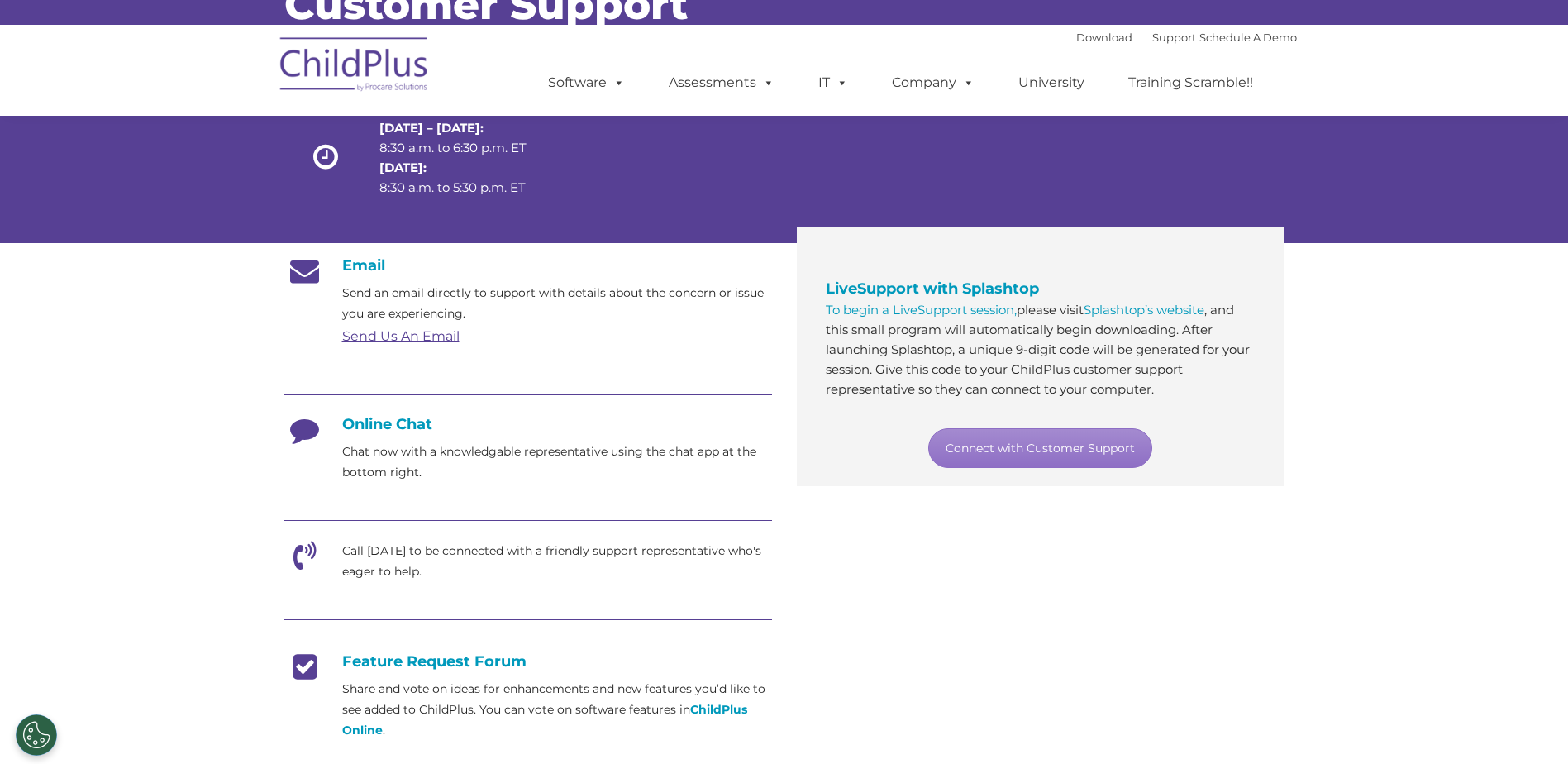 scroll, scrollTop: 165, scrollLeft: 0, axis: vertical 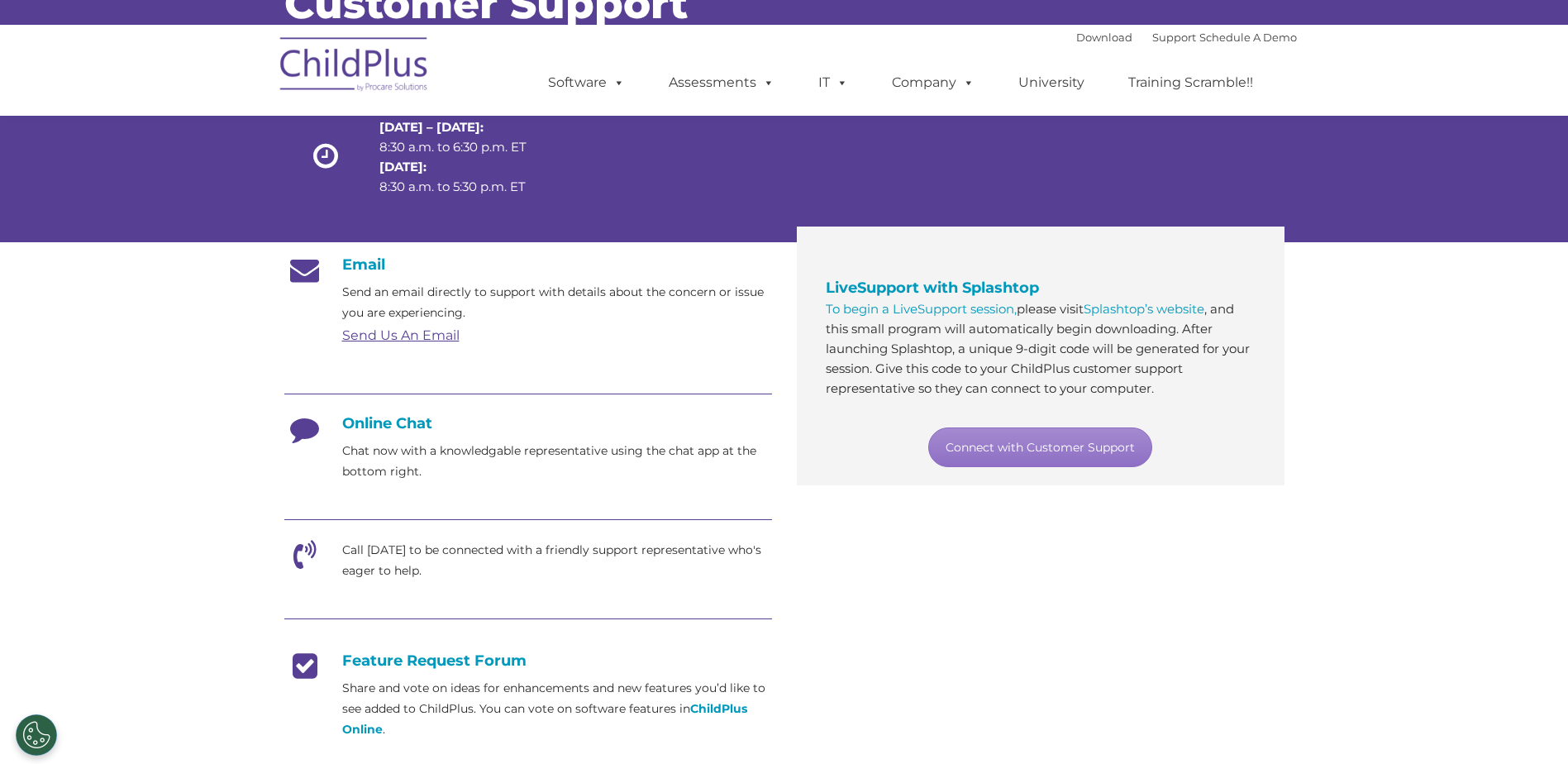 click on "Send Us An Email" at bounding box center [401, 335] 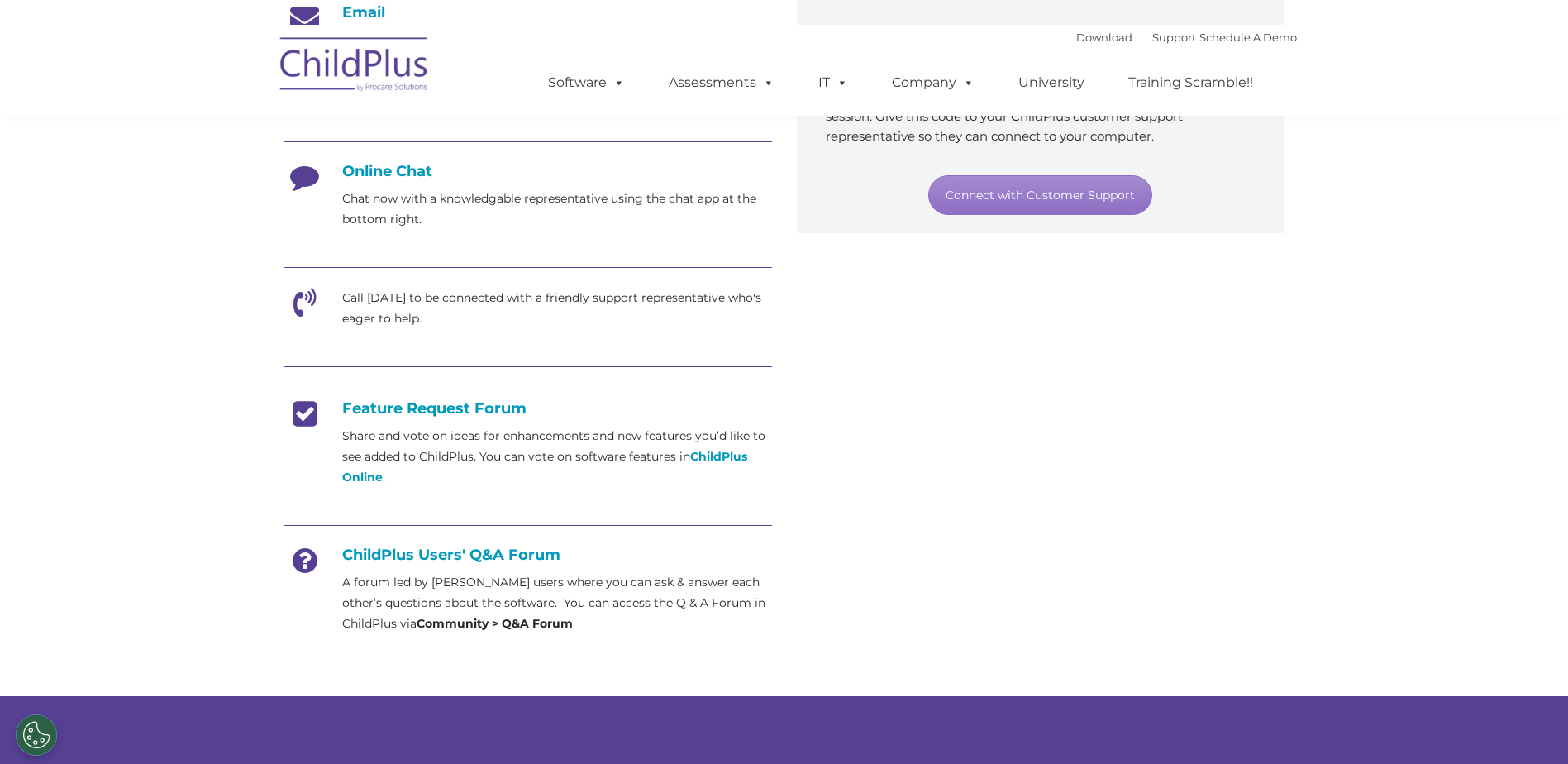 scroll, scrollTop: 889, scrollLeft: 0, axis: vertical 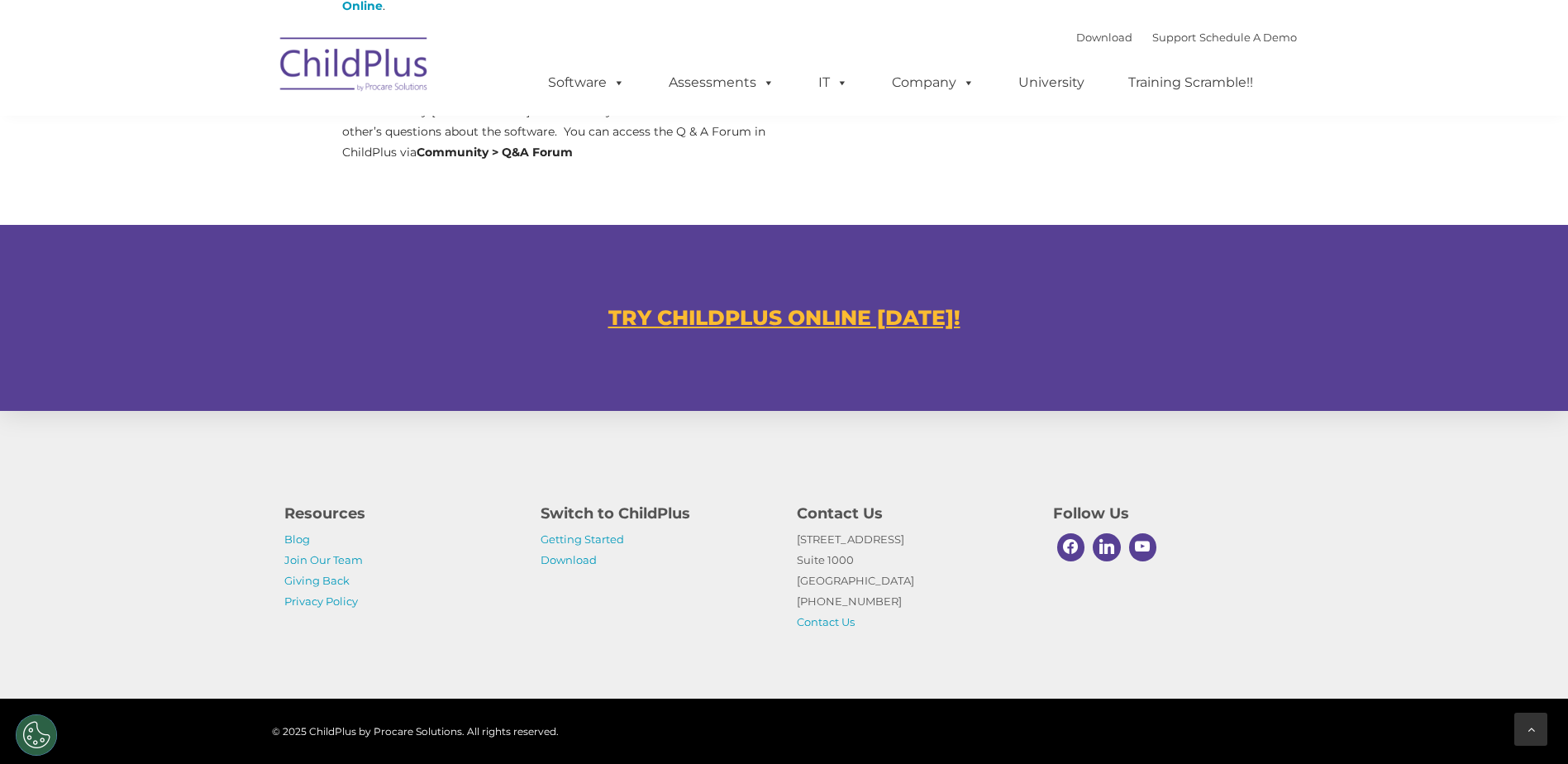 click at bounding box center (1531, 729) 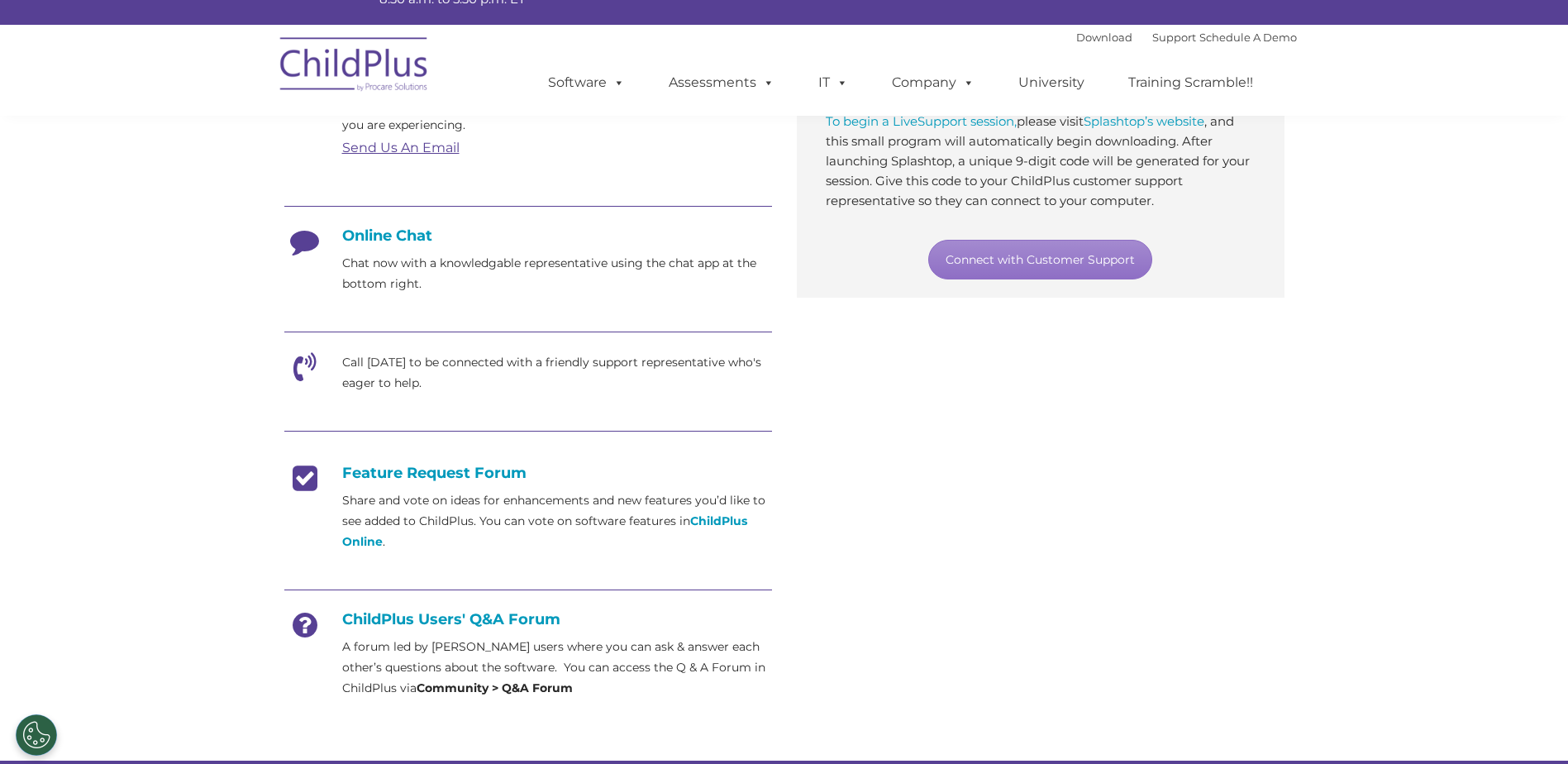 scroll, scrollTop: 0, scrollLeft: 0, axis: both 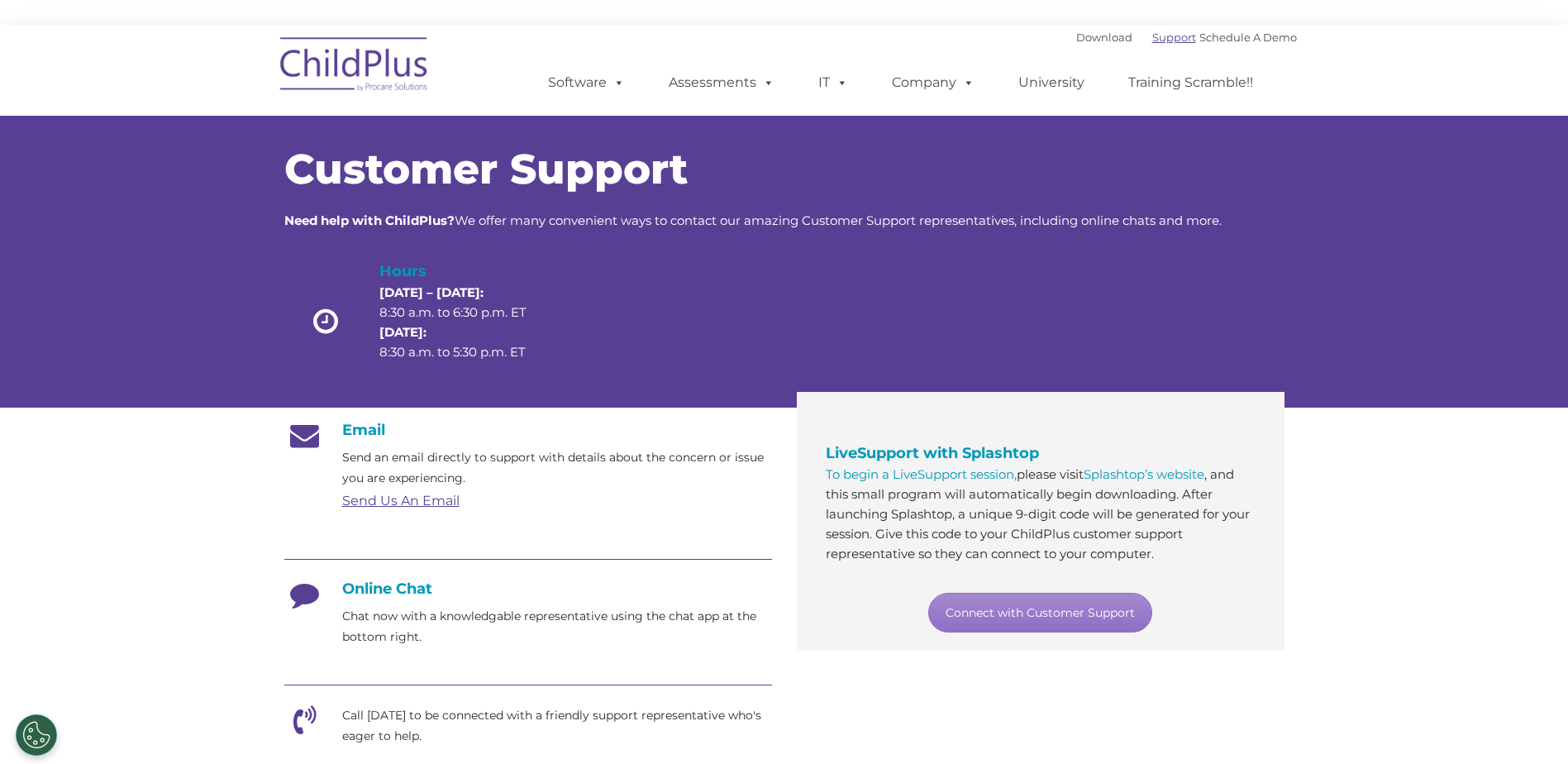click on "Support" at bounding box center [1174, 37] 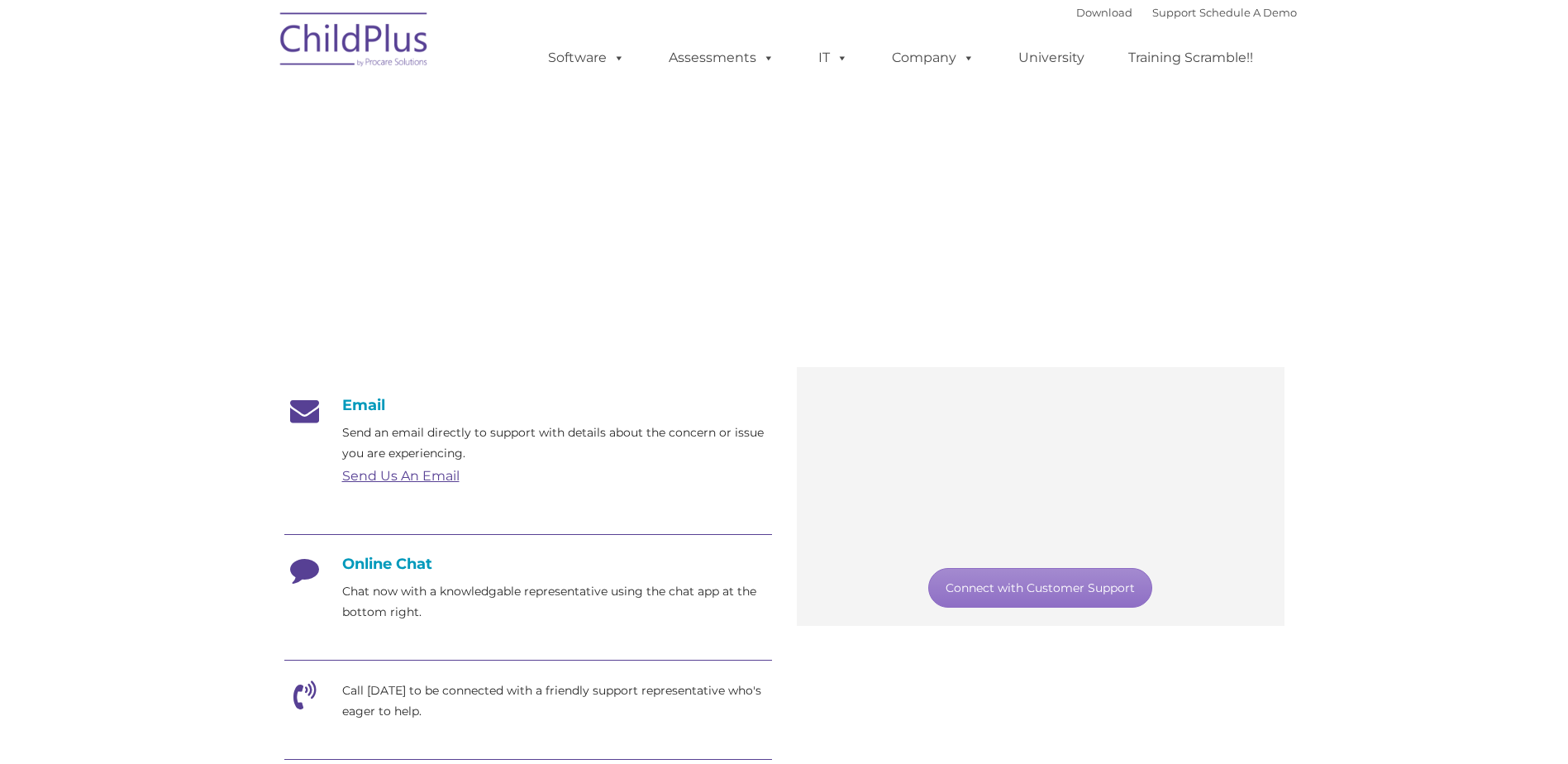 scroll, scrollTop: 0, scrollLeft: 0, axis: both 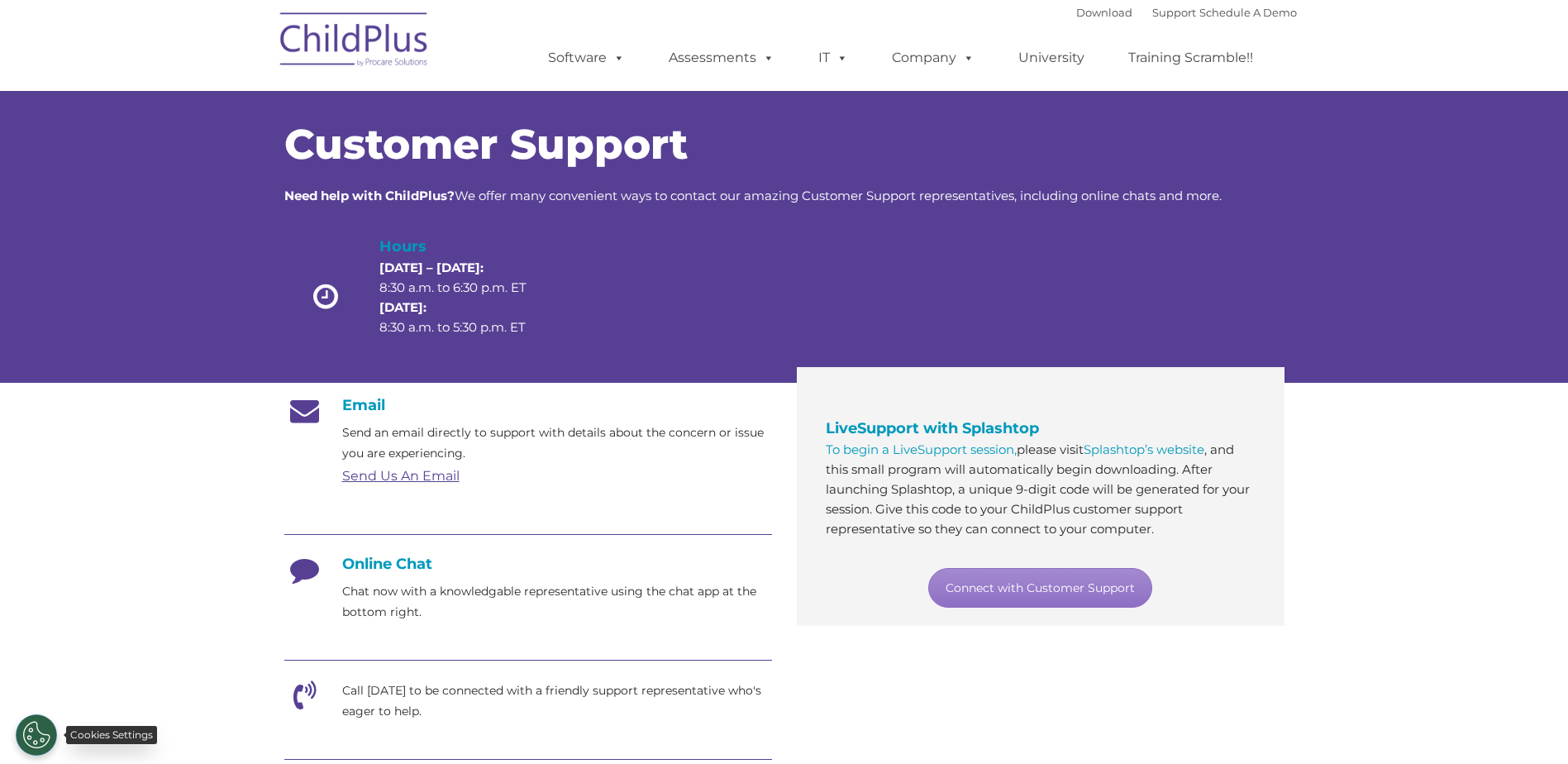 click at bounding box center (36, 735) 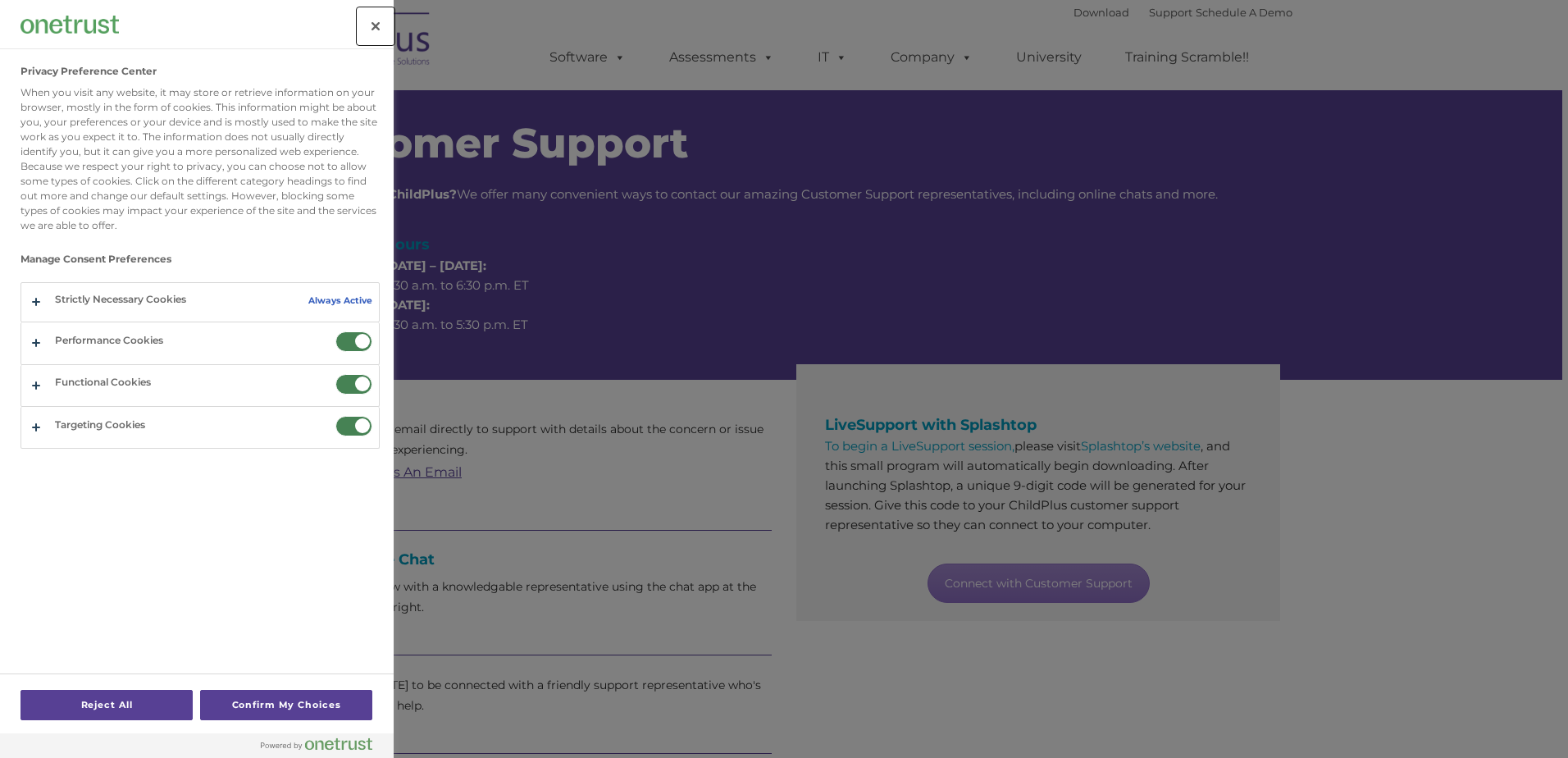 click at bounding box center (376, 26) 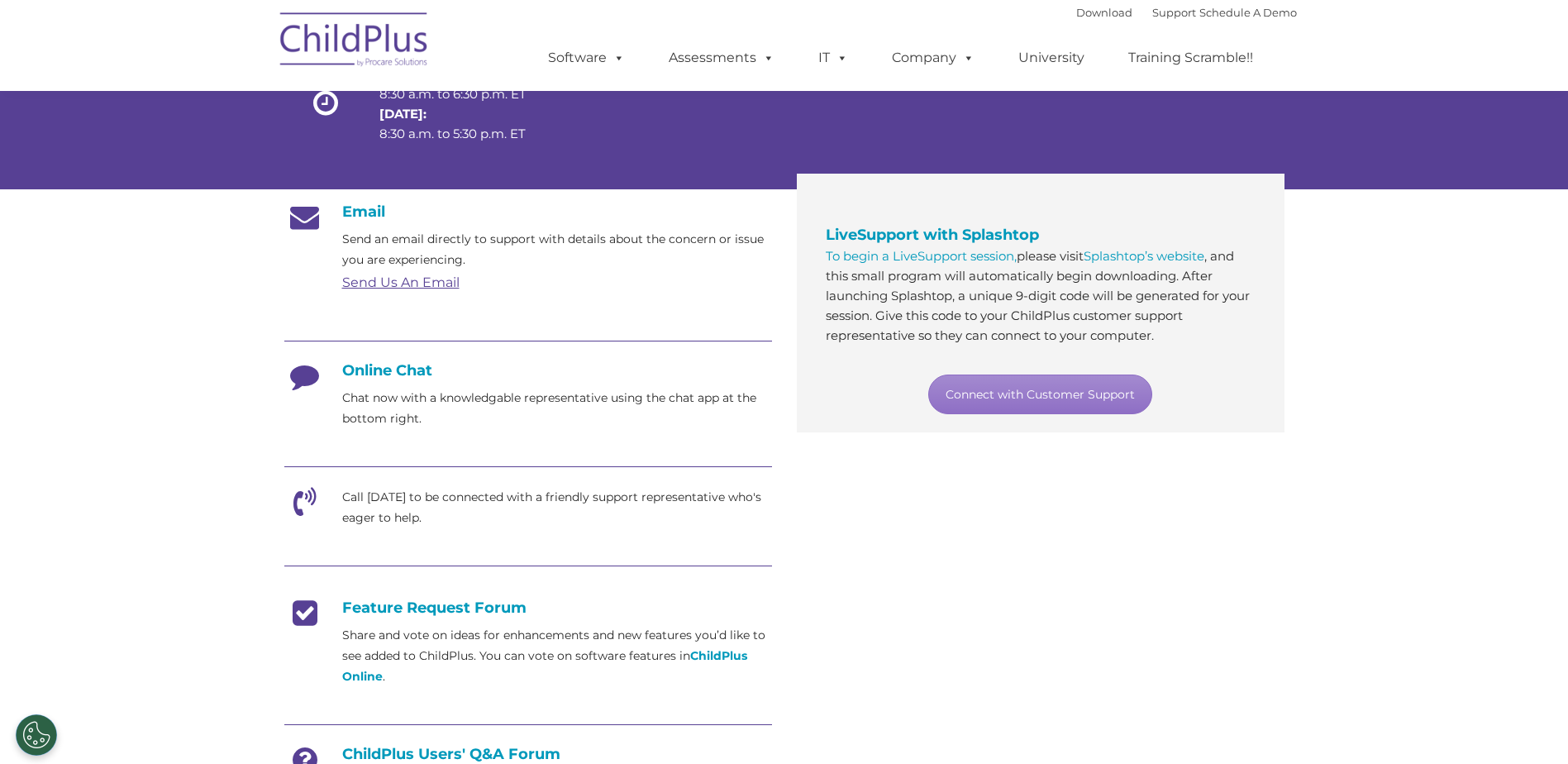 scroll, scrollTop: 0, scrollLeft: 0, axis: both 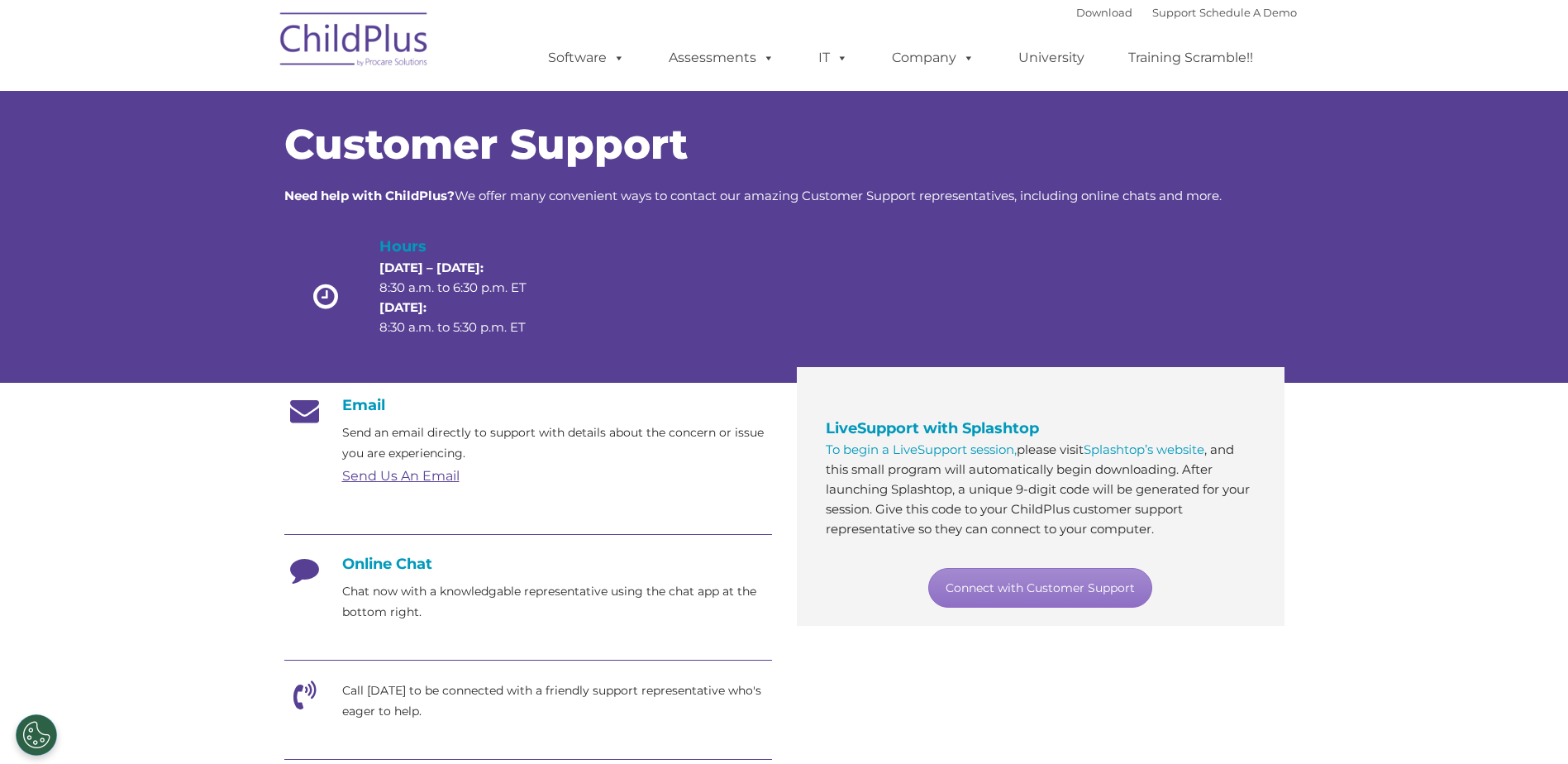 click on "Send Us An Email" at bounding box center [401, 475] 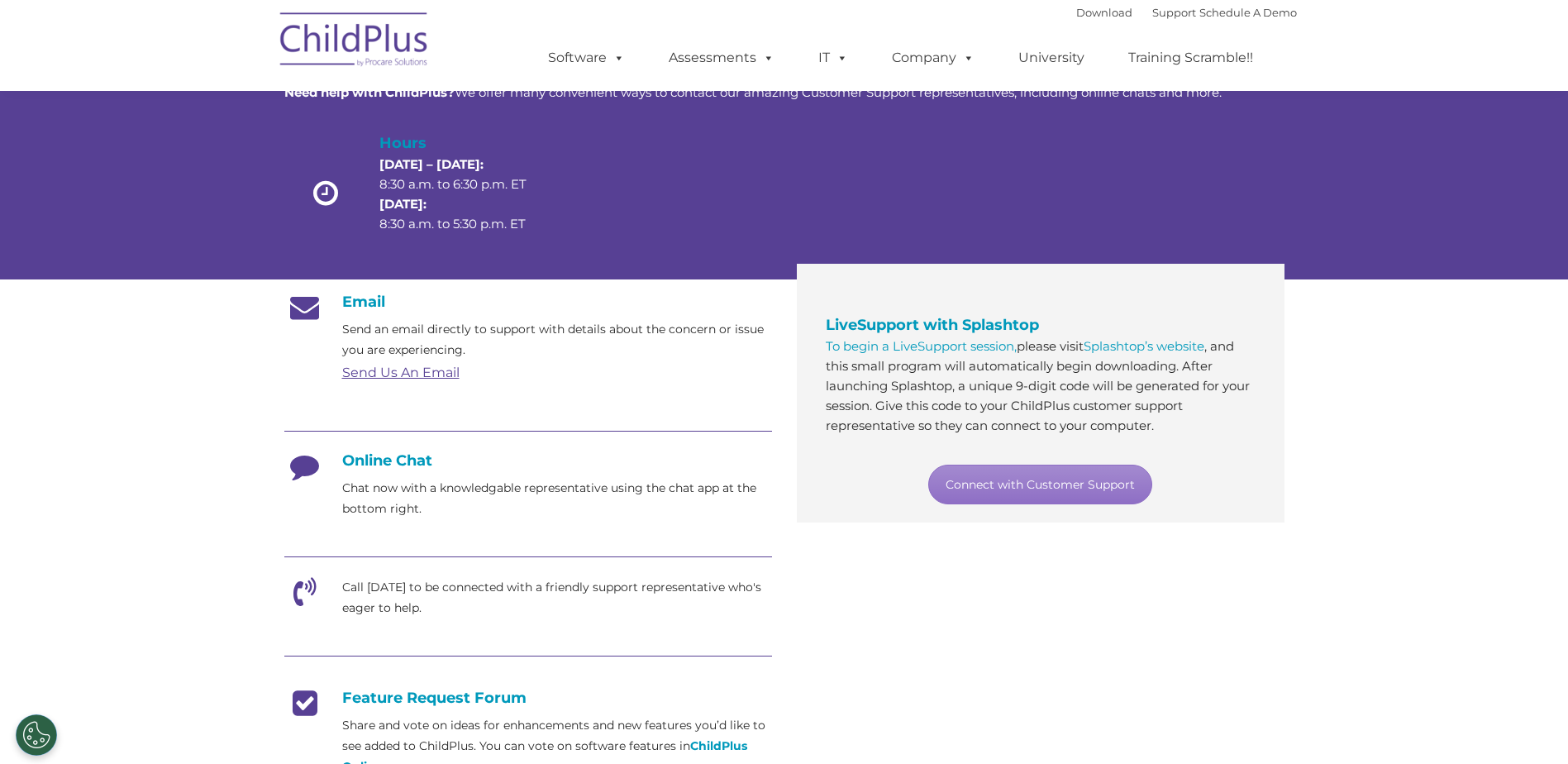 scroll, scrollTop: 93, scrollLeft: 0, axis: vertical 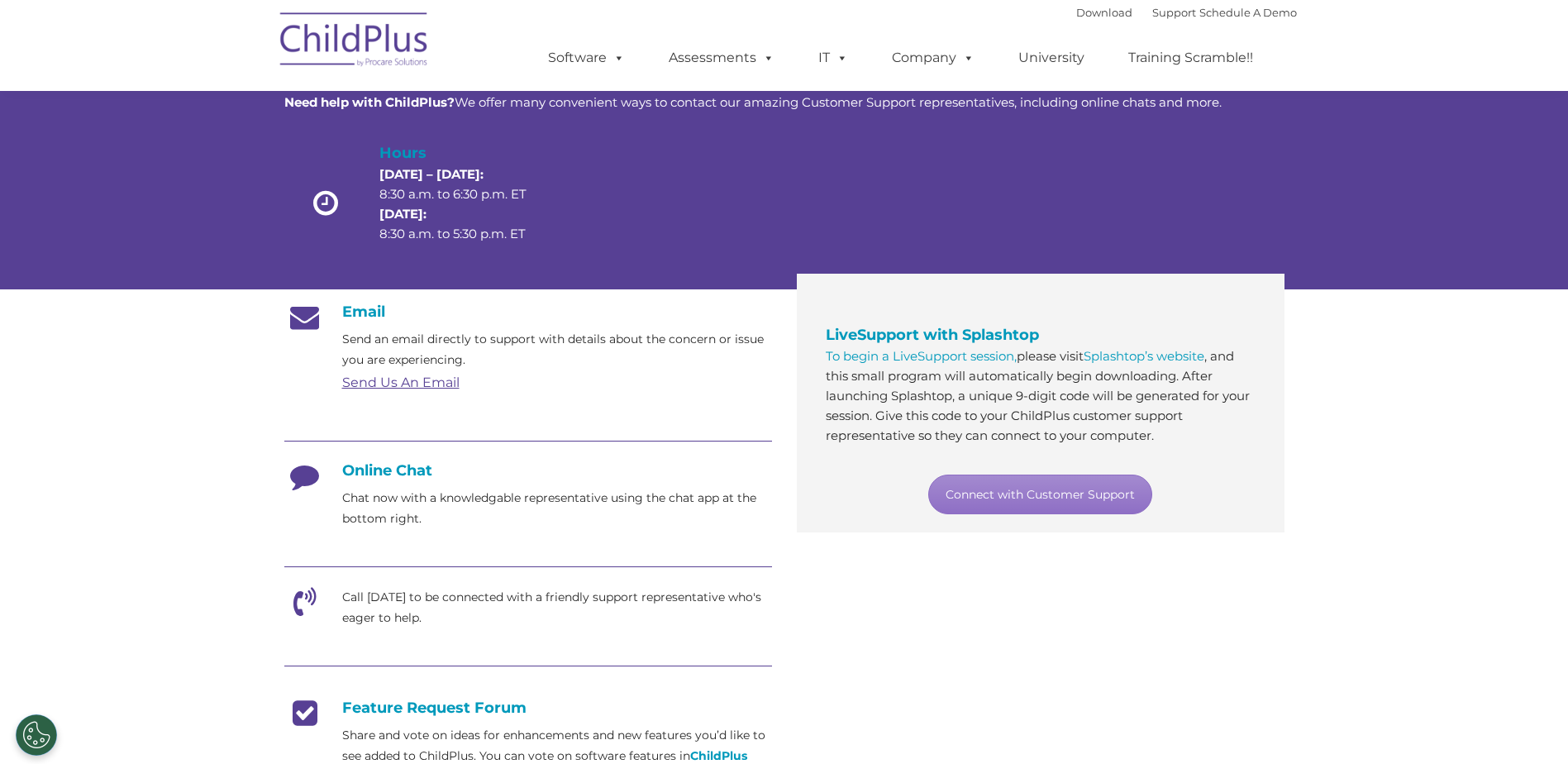click on "Send Us An Email" at bounding box center (557, 383) 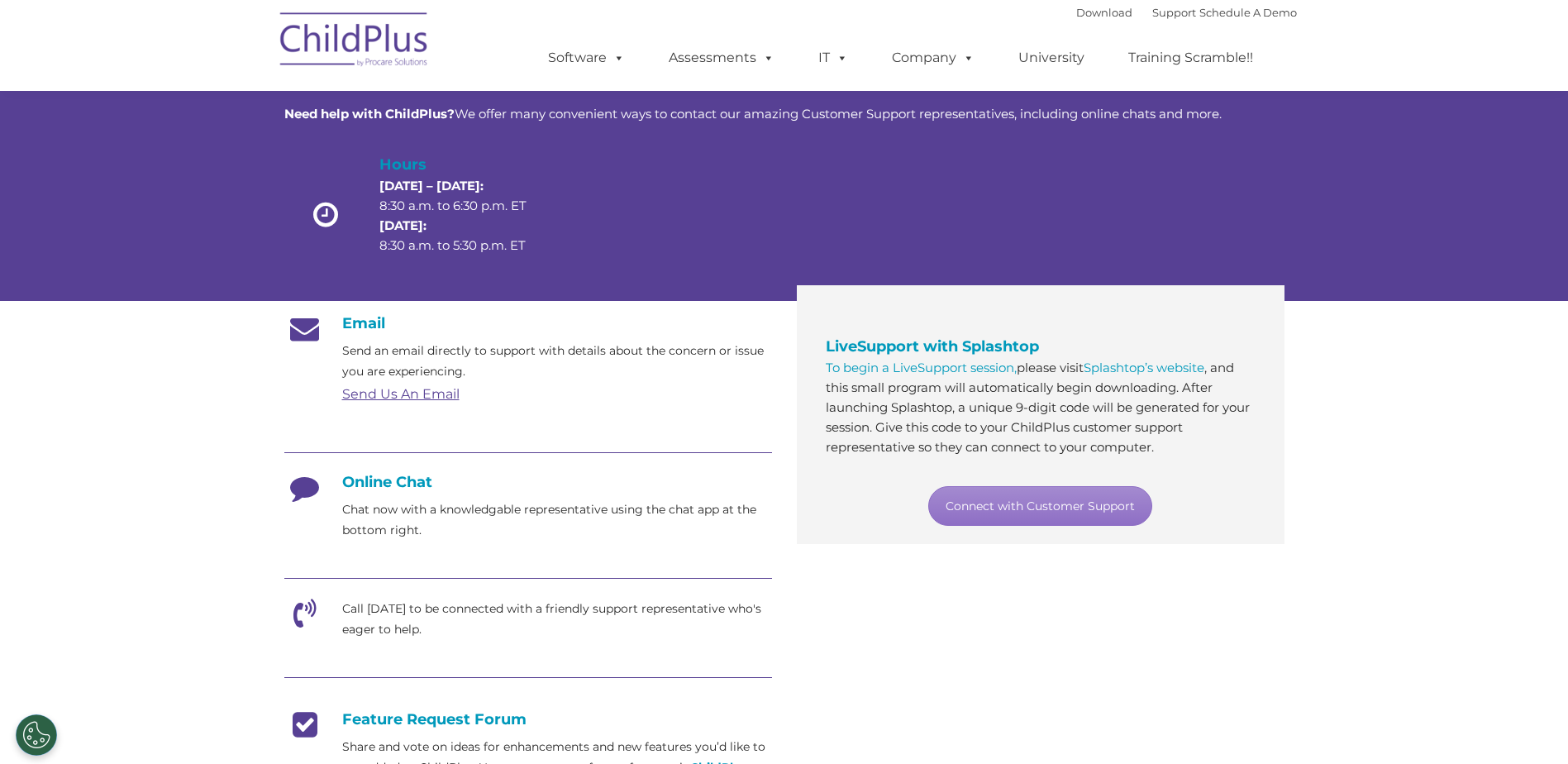 scroll, scrollTop: 83, scrollLeft: 0, axis: vertical 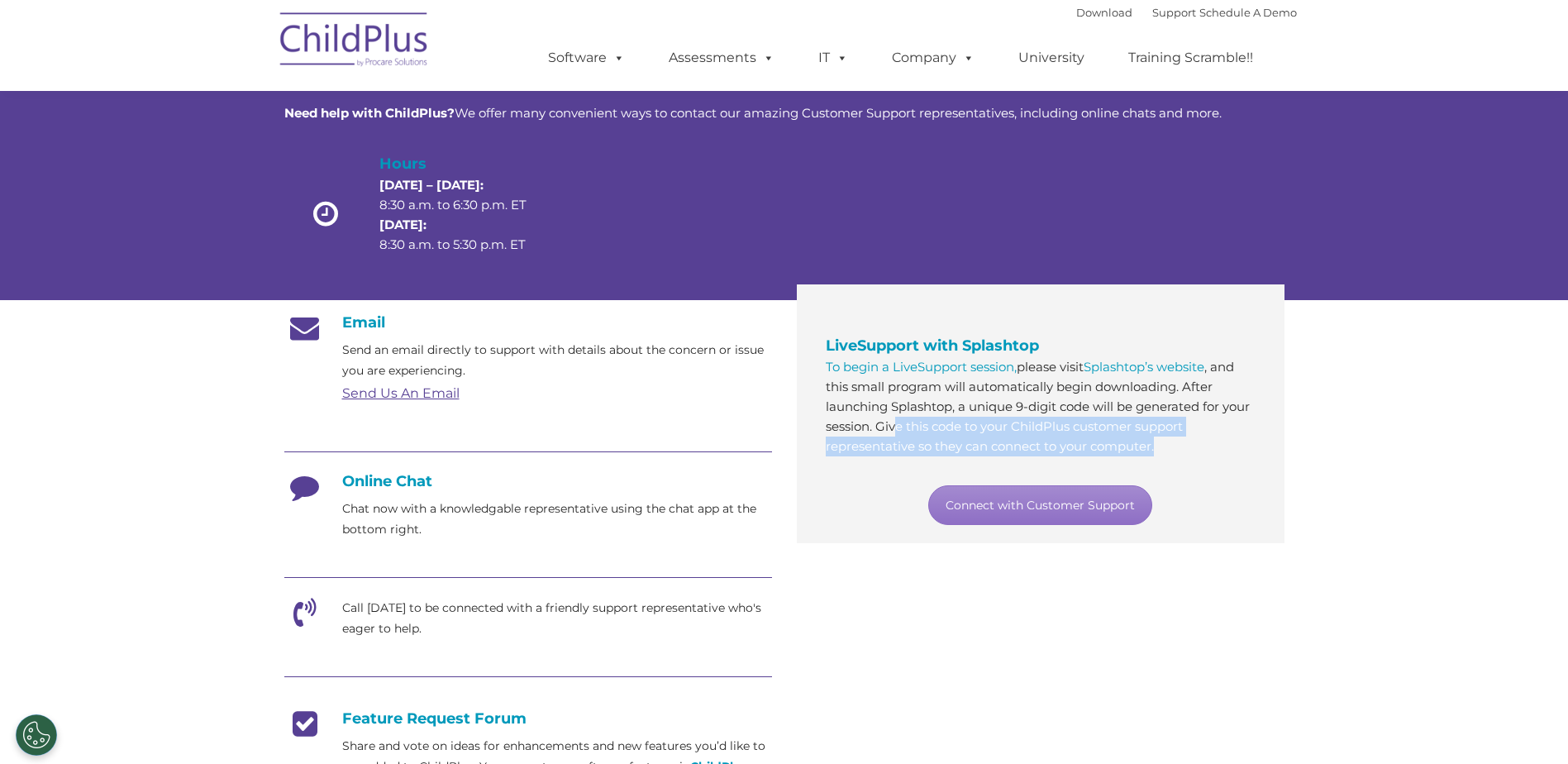 drag, startPoint x: 895, startPoint y: 432, endPoint x: 1184, endPoint y: 455, distance: 289.9138 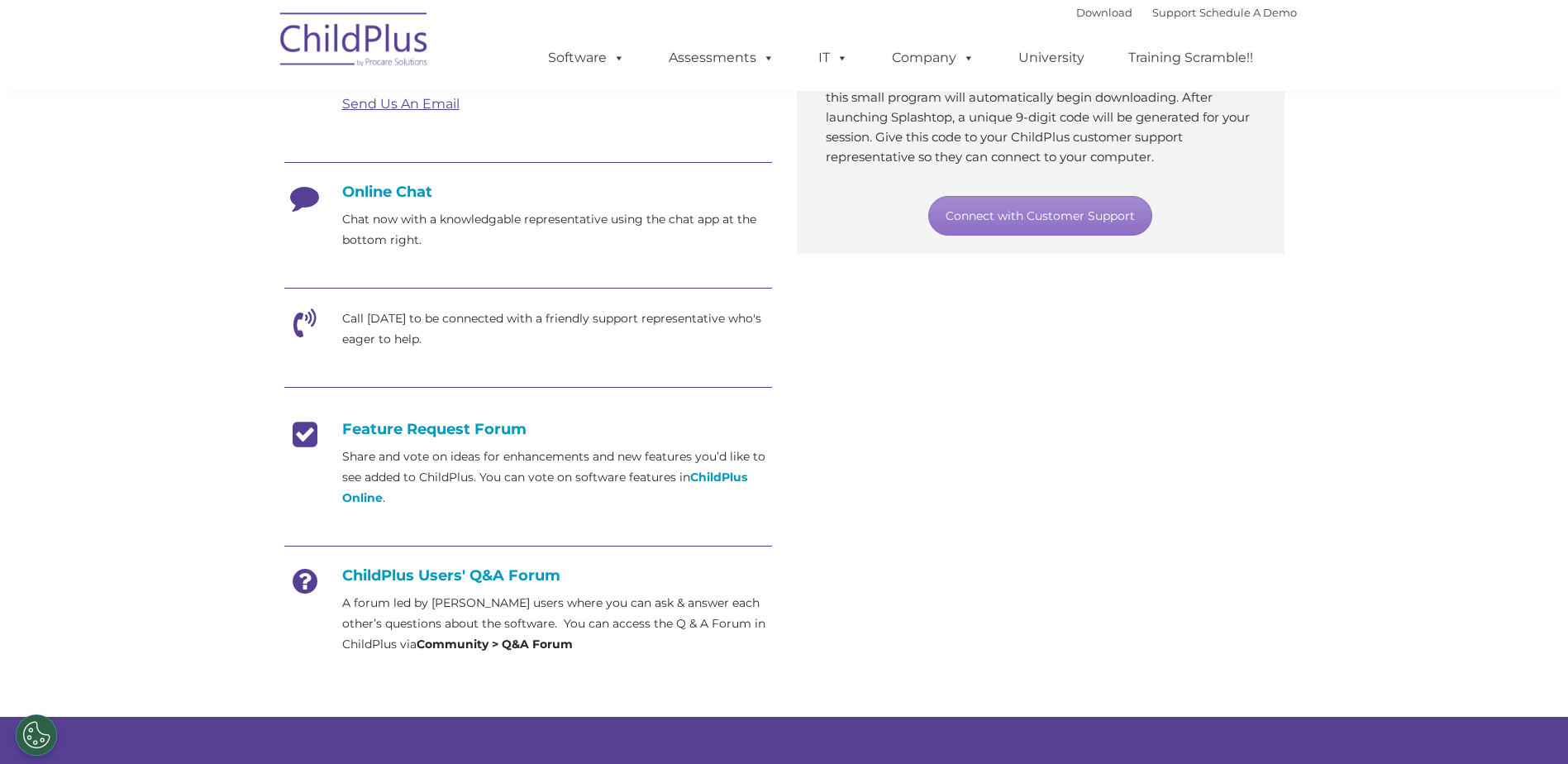 scroll, scrollTop: 369, scrollLeft: 0, axis: vertical 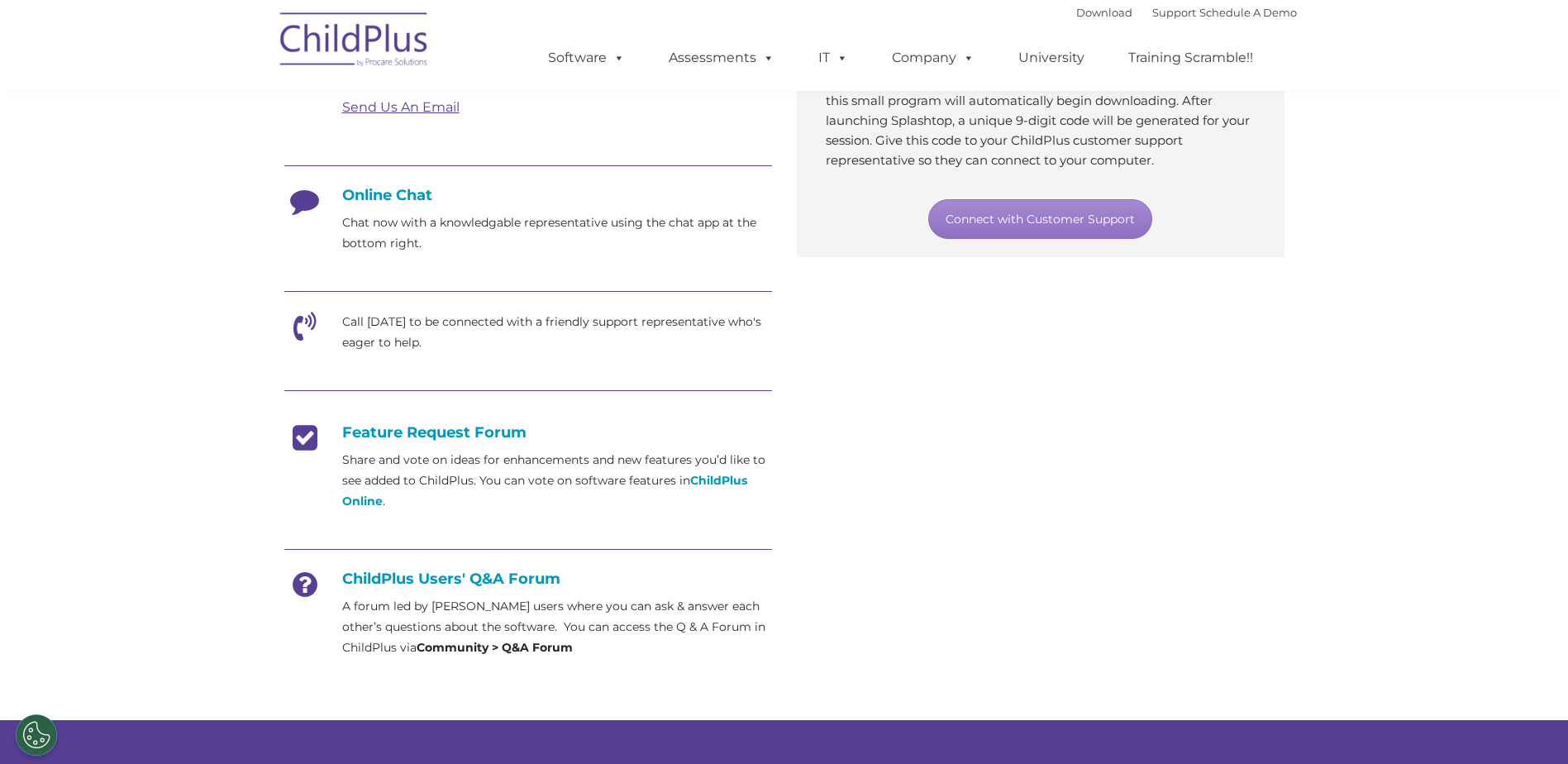 click at bounding box center (305, 332) 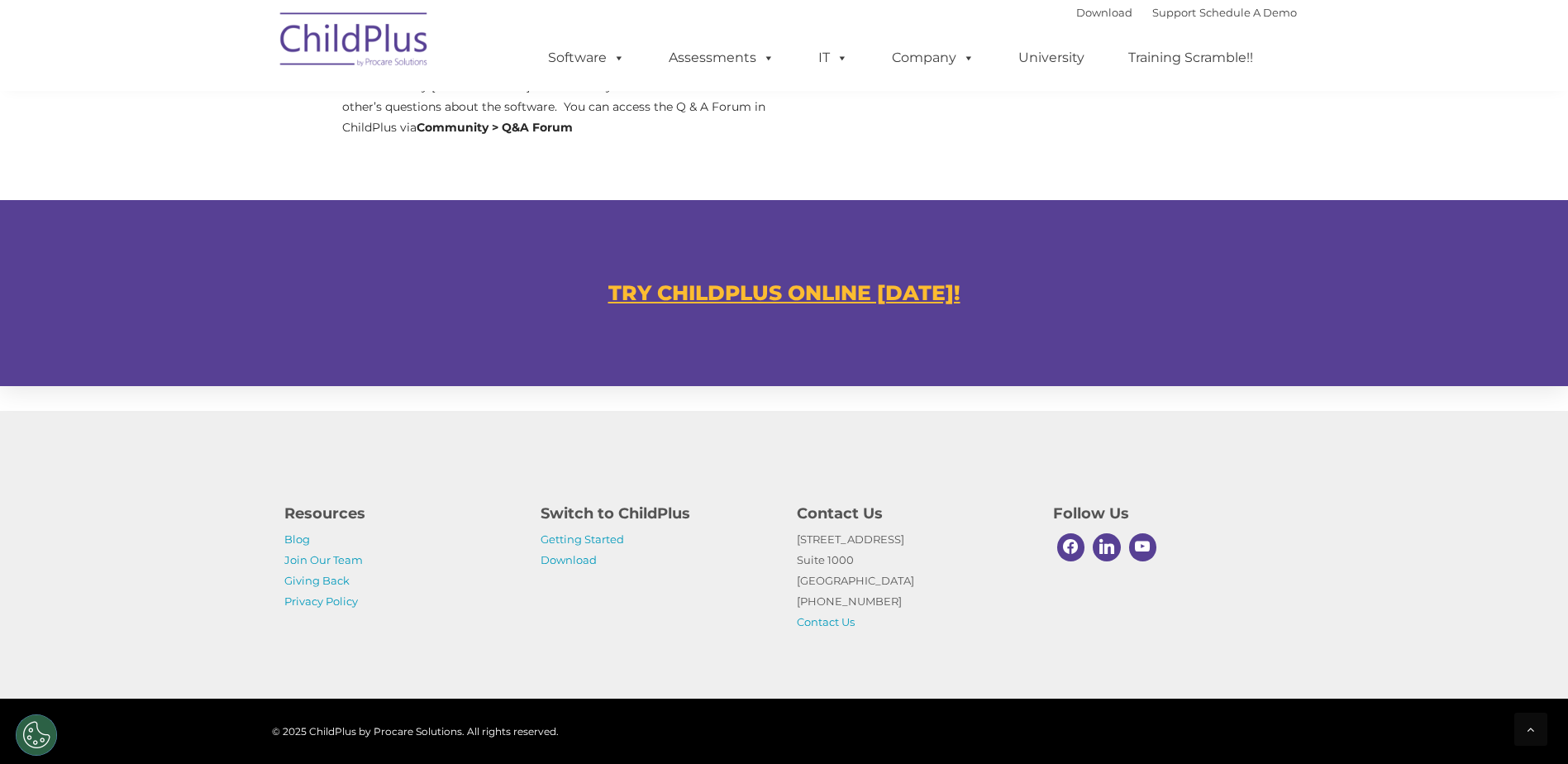 scroll, scrollTop: 0, scrollLeft: 0, axis: both 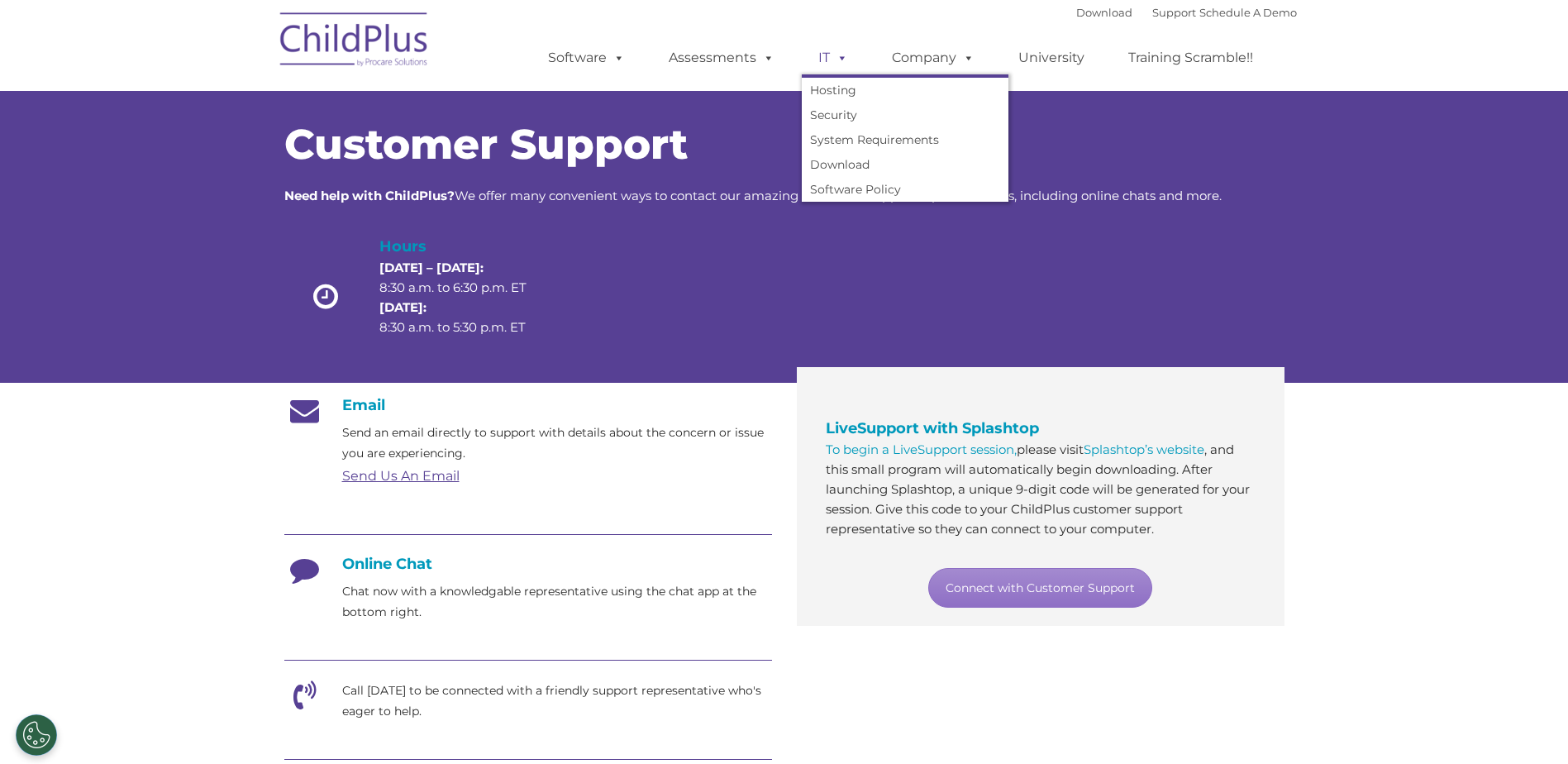 click at bounding box center [839, 57] 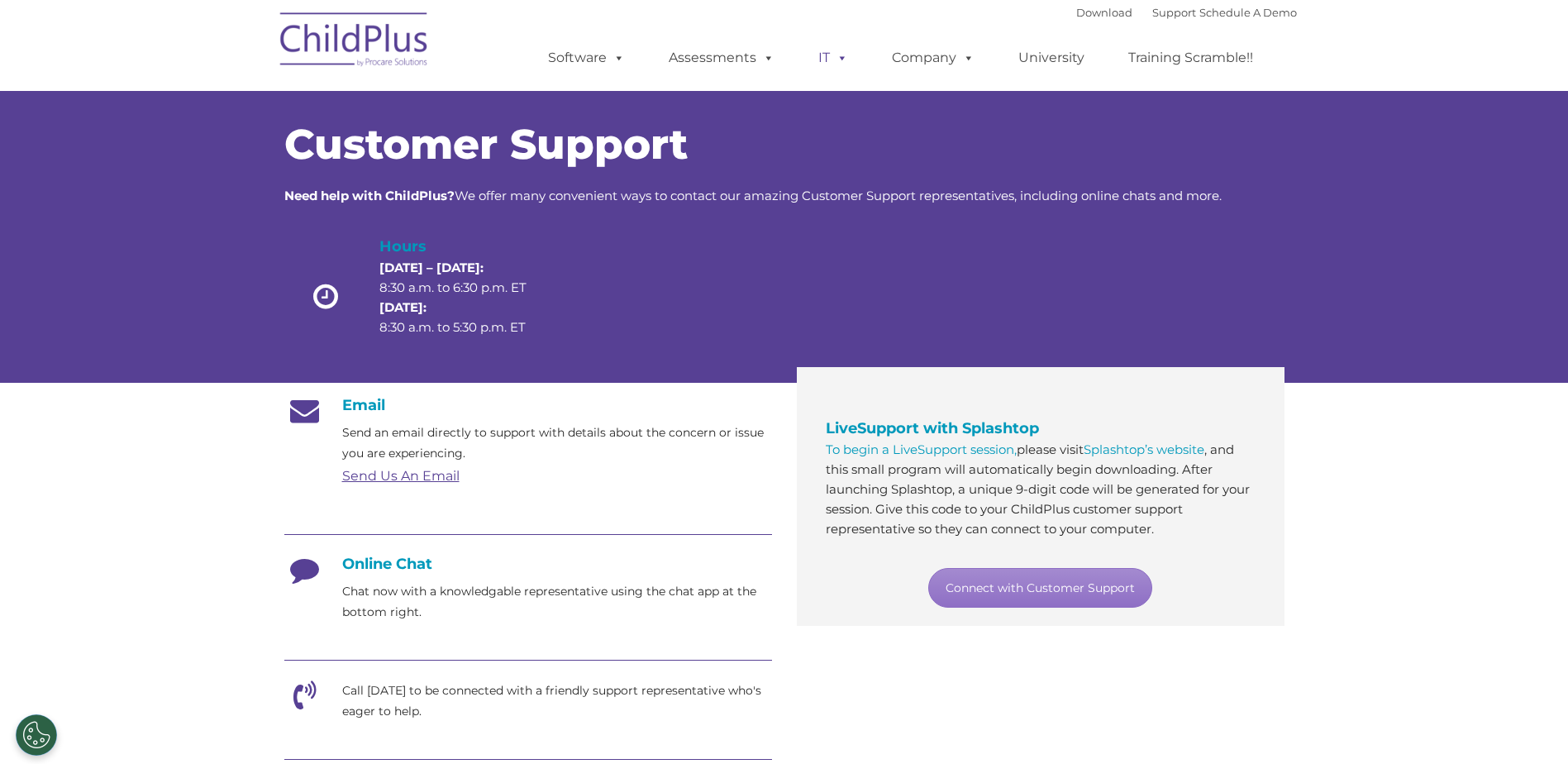click at bounding box center [839, 57] 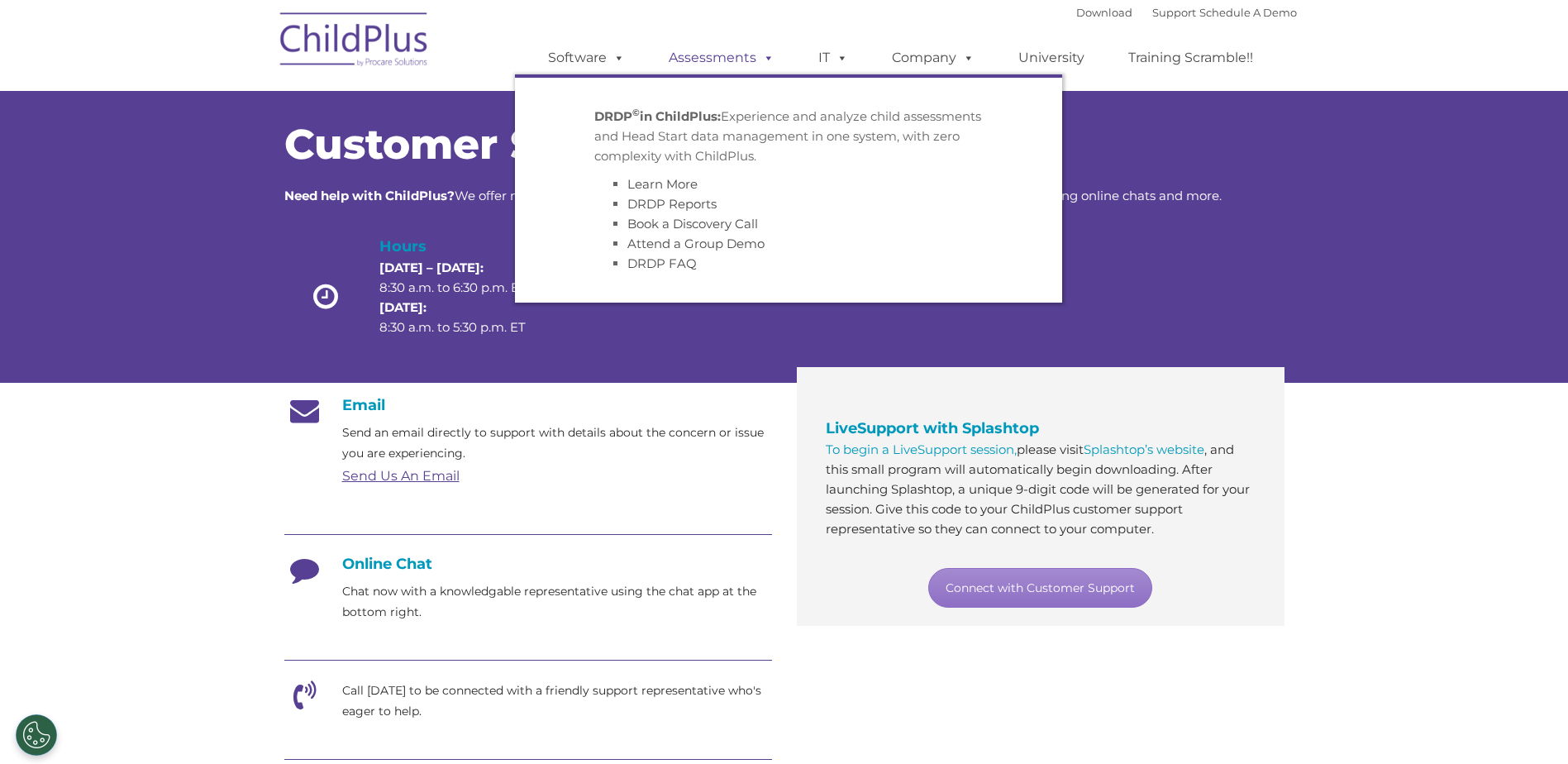 click on "Assessments" at bounding box center (722, 58) 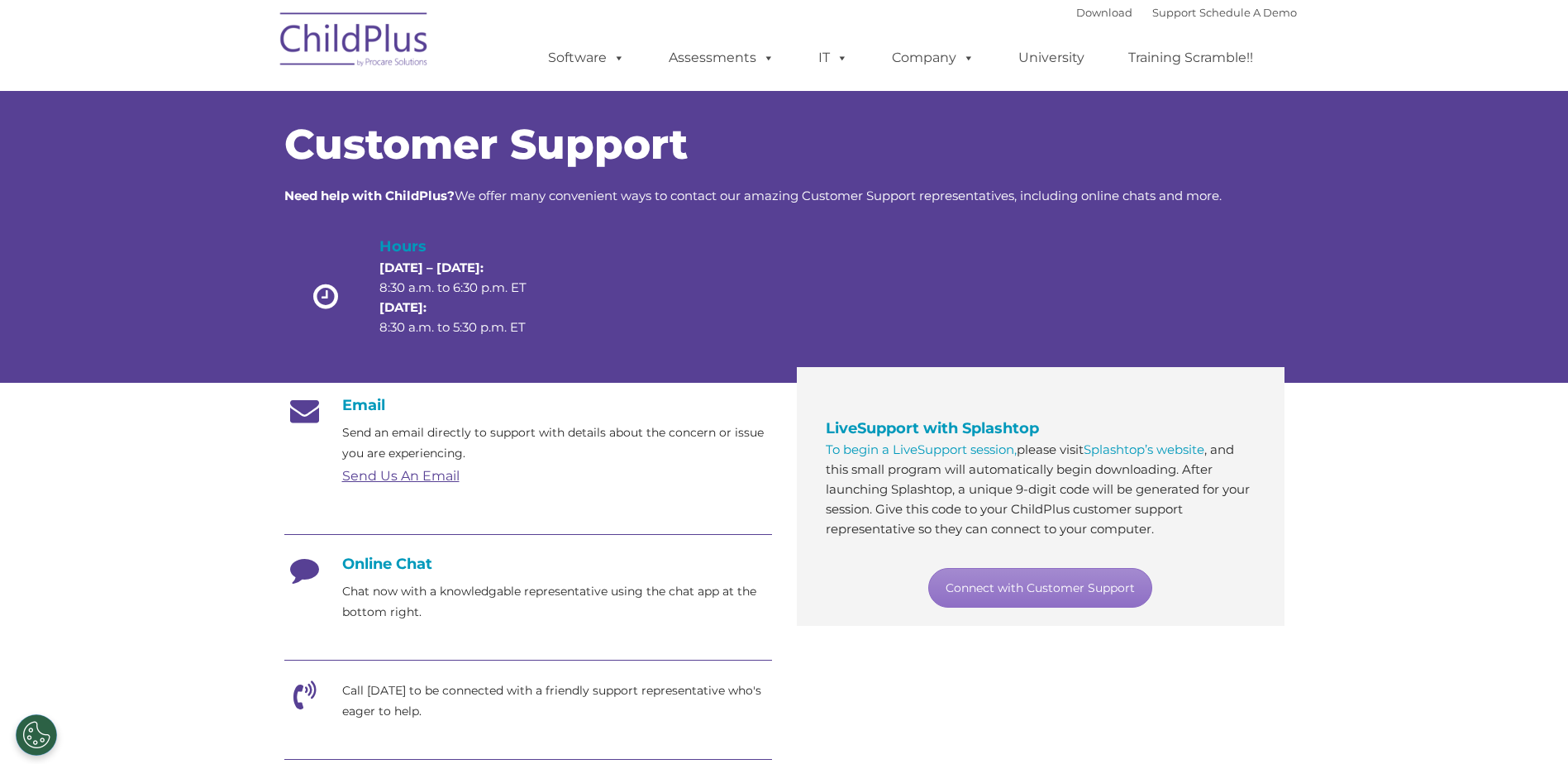 click on "Software
ChildPlus:  The original and most widely-used Head Start data management system with over 35 years of experience providing software, service, and support.
Learn More
Features
Schedule A Demo
Getting Started
Assessments
DRDP ©  in ChildPlus:  Experience and analyze child assessments and Head Start data management in one system, with zero complexity with ChildPlus.
Learn More
DRDP Reports
Book a Discovery Call
Attend a Group Demo
DRDP FAQ
IT
Hosting Security System Requirements Download Software Policy
Company
Events Account Help Regional User Groups Contact Us
University Training Scramble!!" at bounding box center [906, 58] 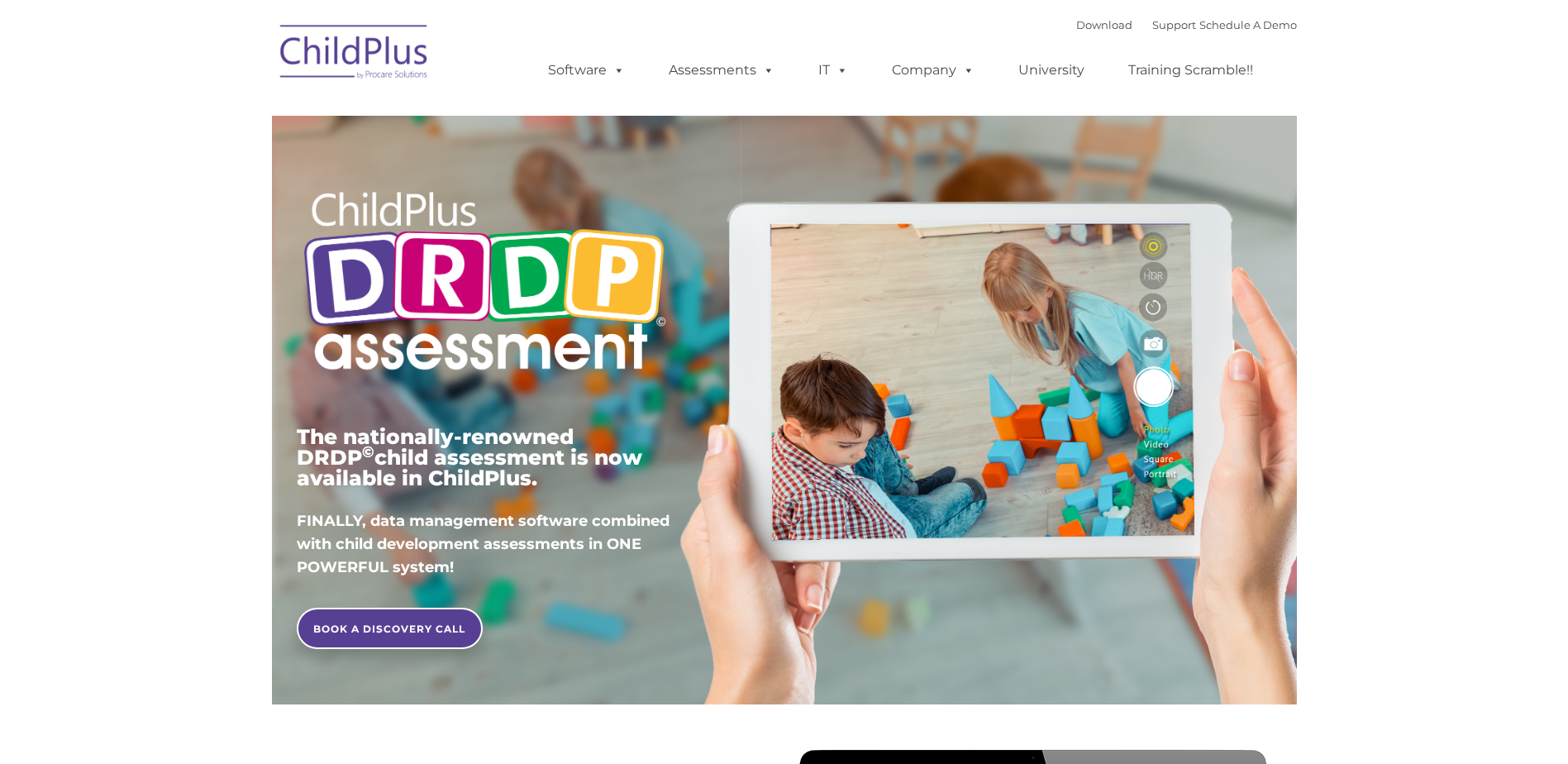 scroll, scrollTop: 0, scrollLeft: 0, axis: both 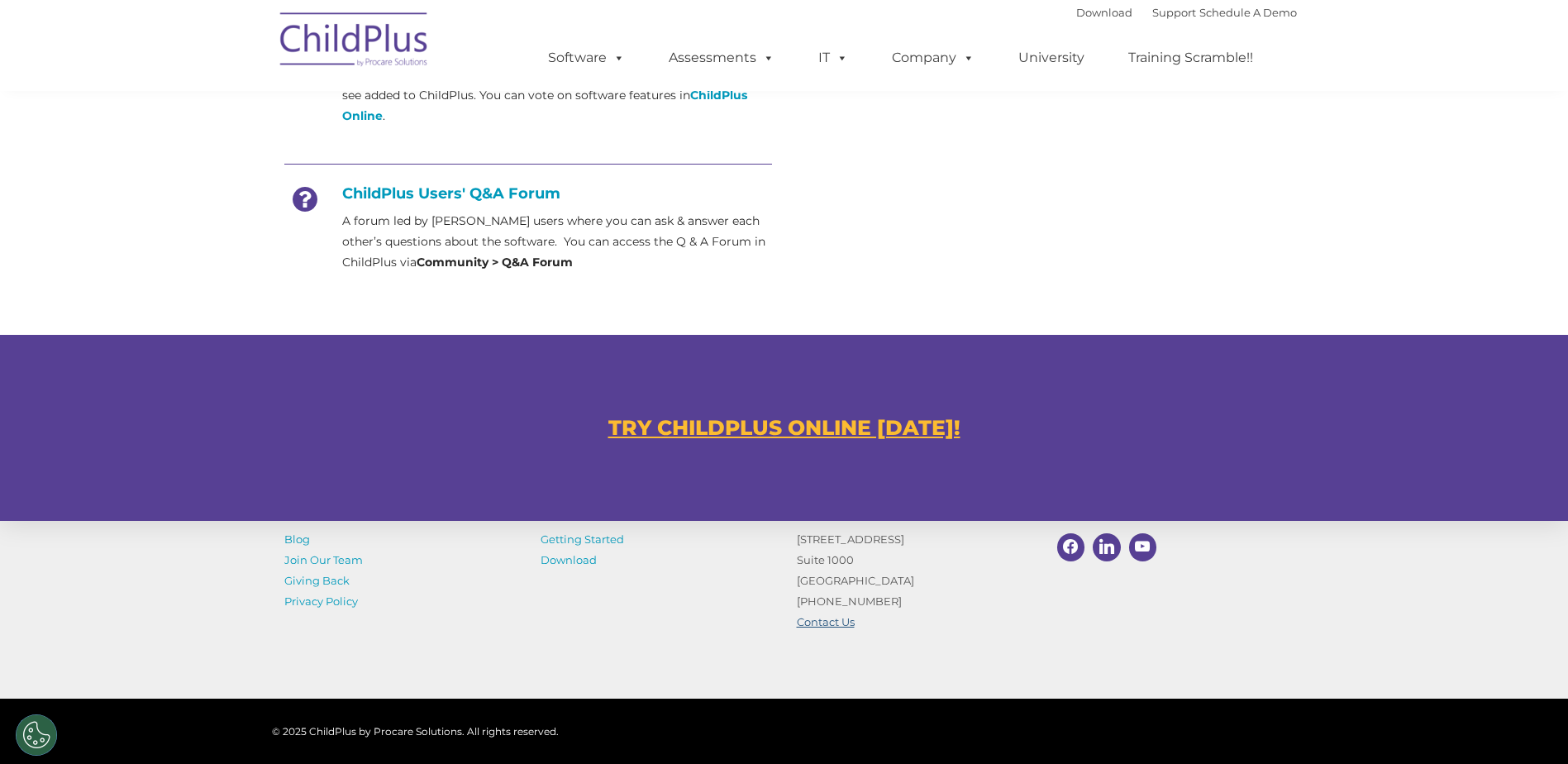 click on "Contact Us" at bounding box center (826, 622) 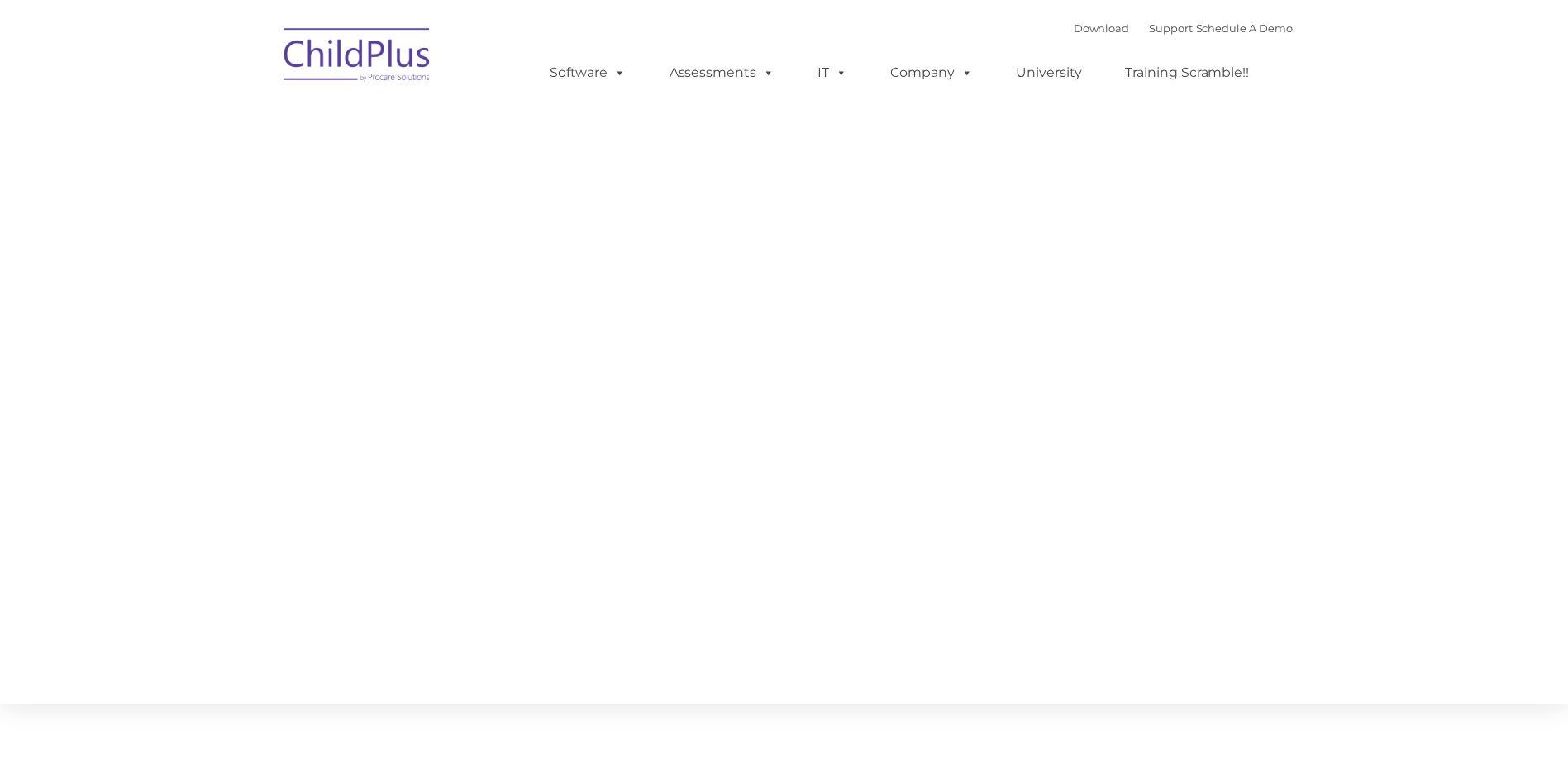 scroll, scrollTop: 0, scrollLeft: 0, axis: both 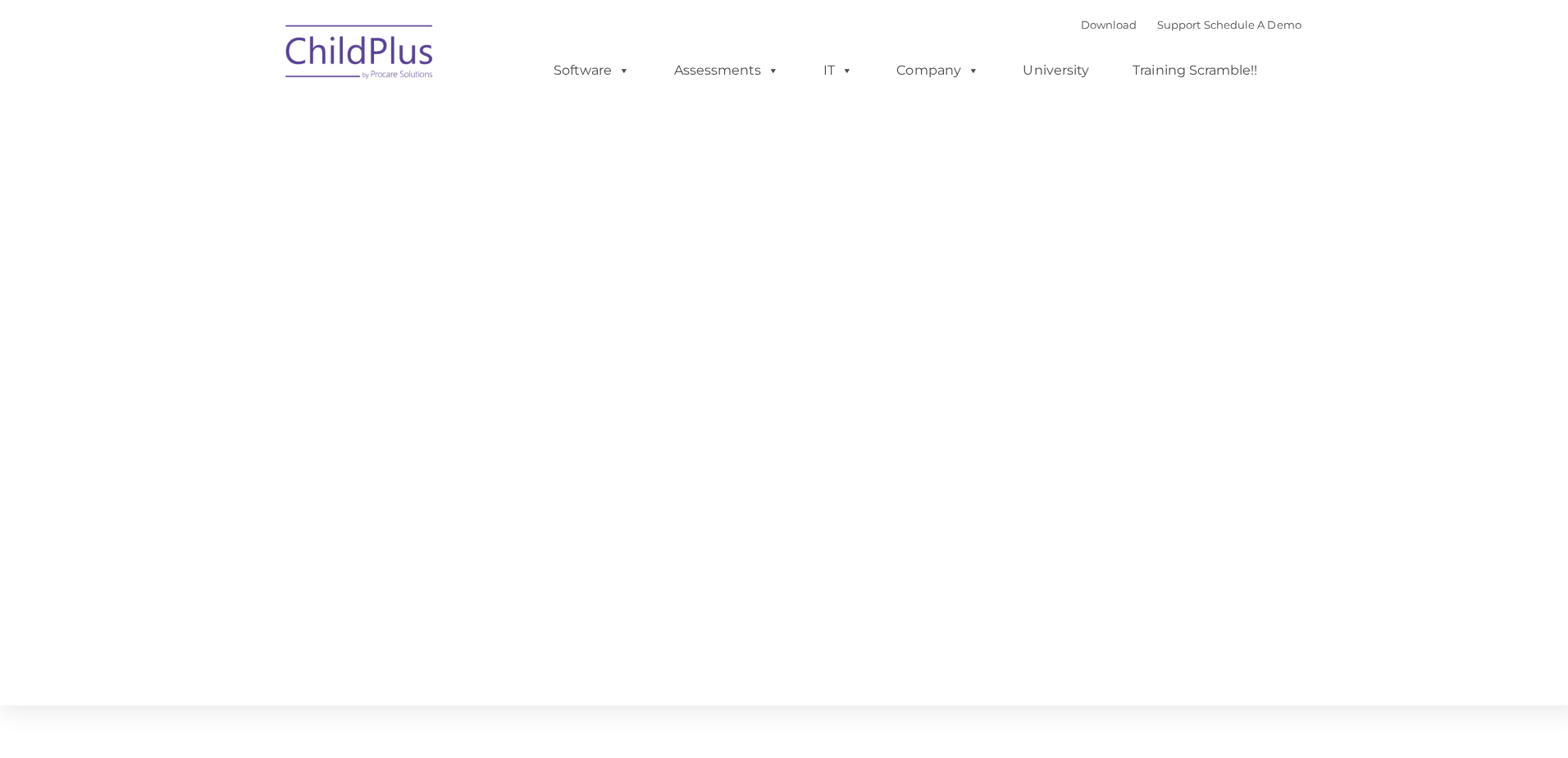 type on "" 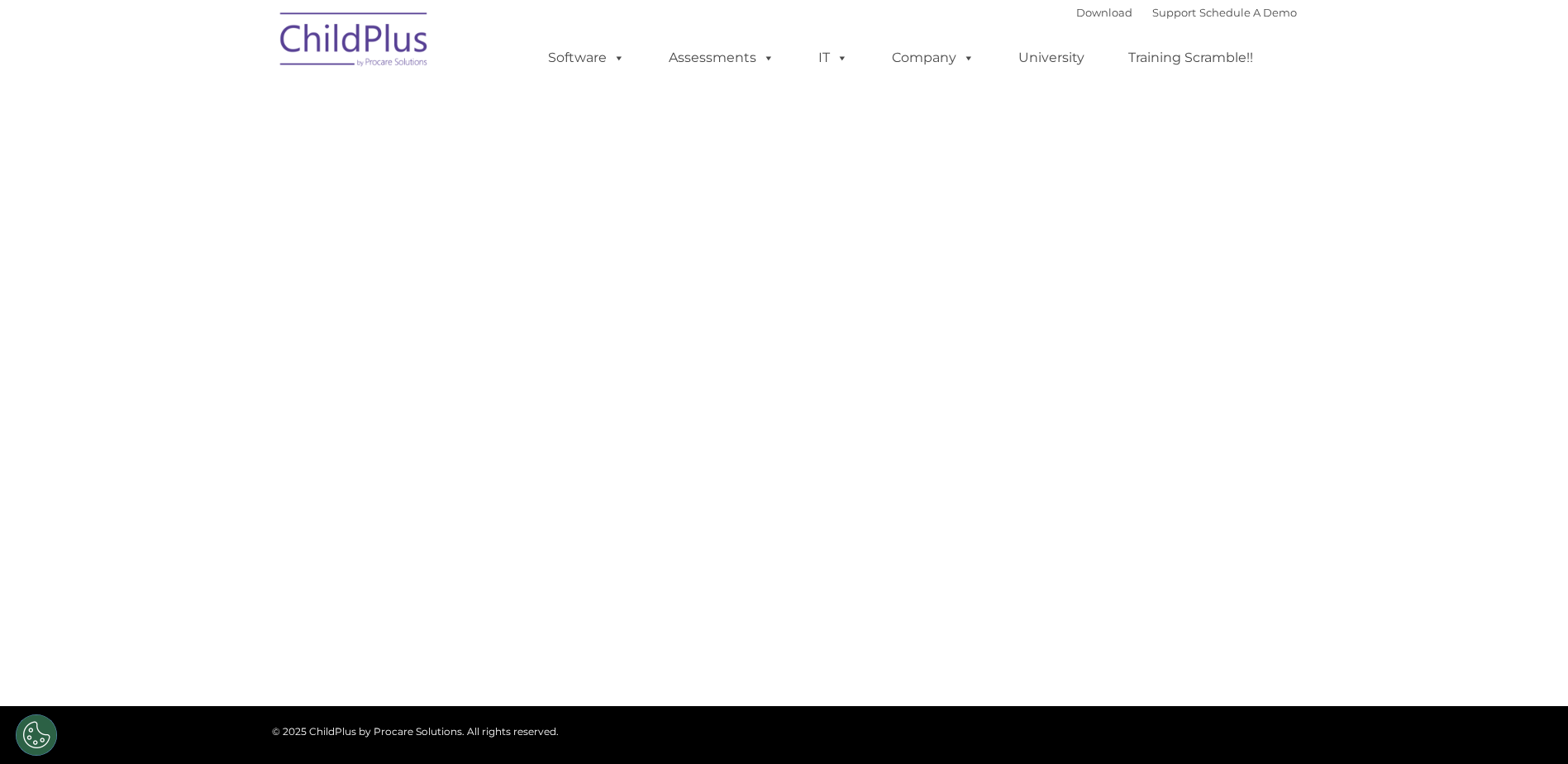 select on "MEDIUM" 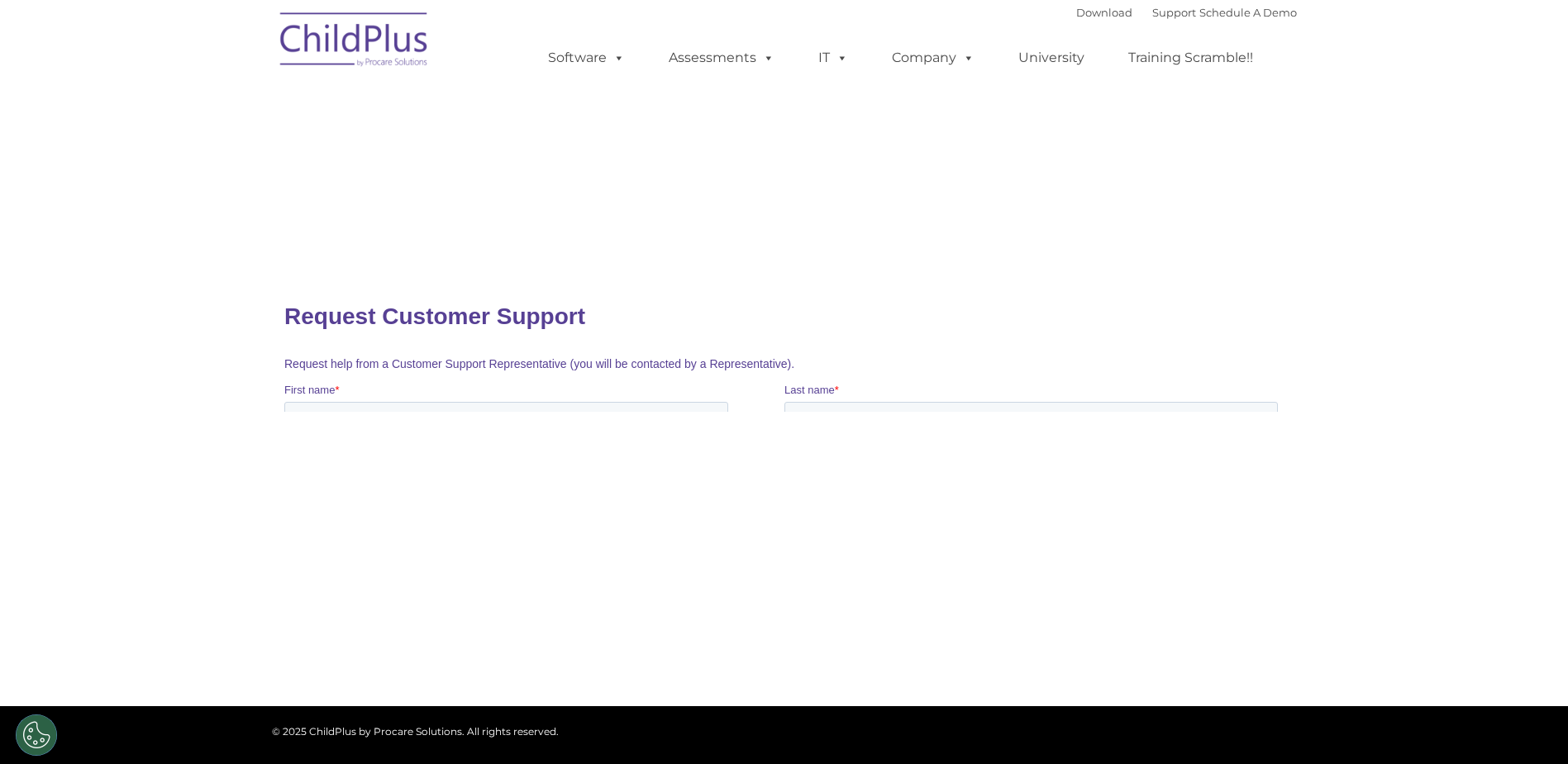 scroll, scrollTop: 0, scrollLeft: 0, axis: both 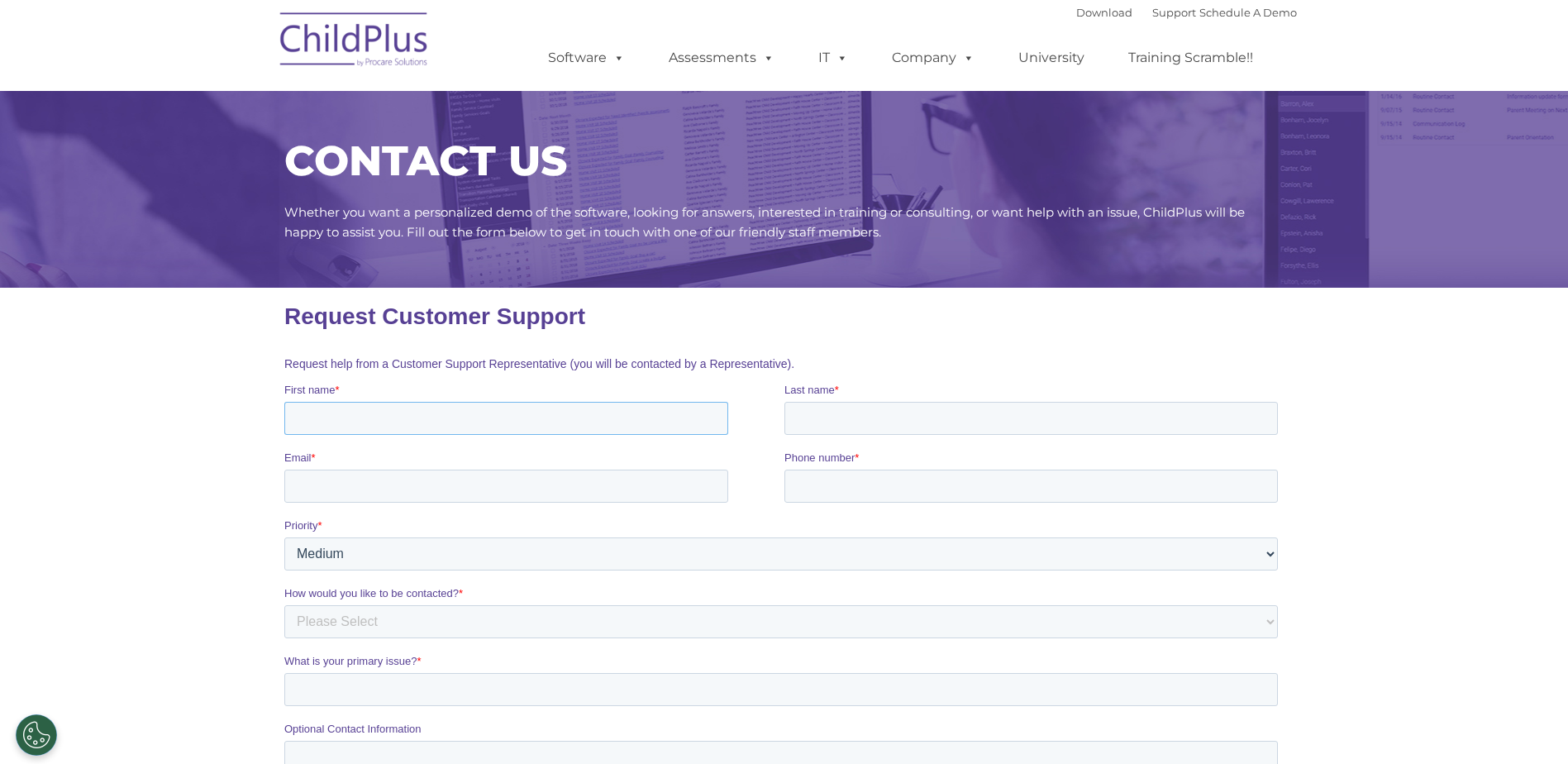 click on "First name *" at bounding box center [505, 418] 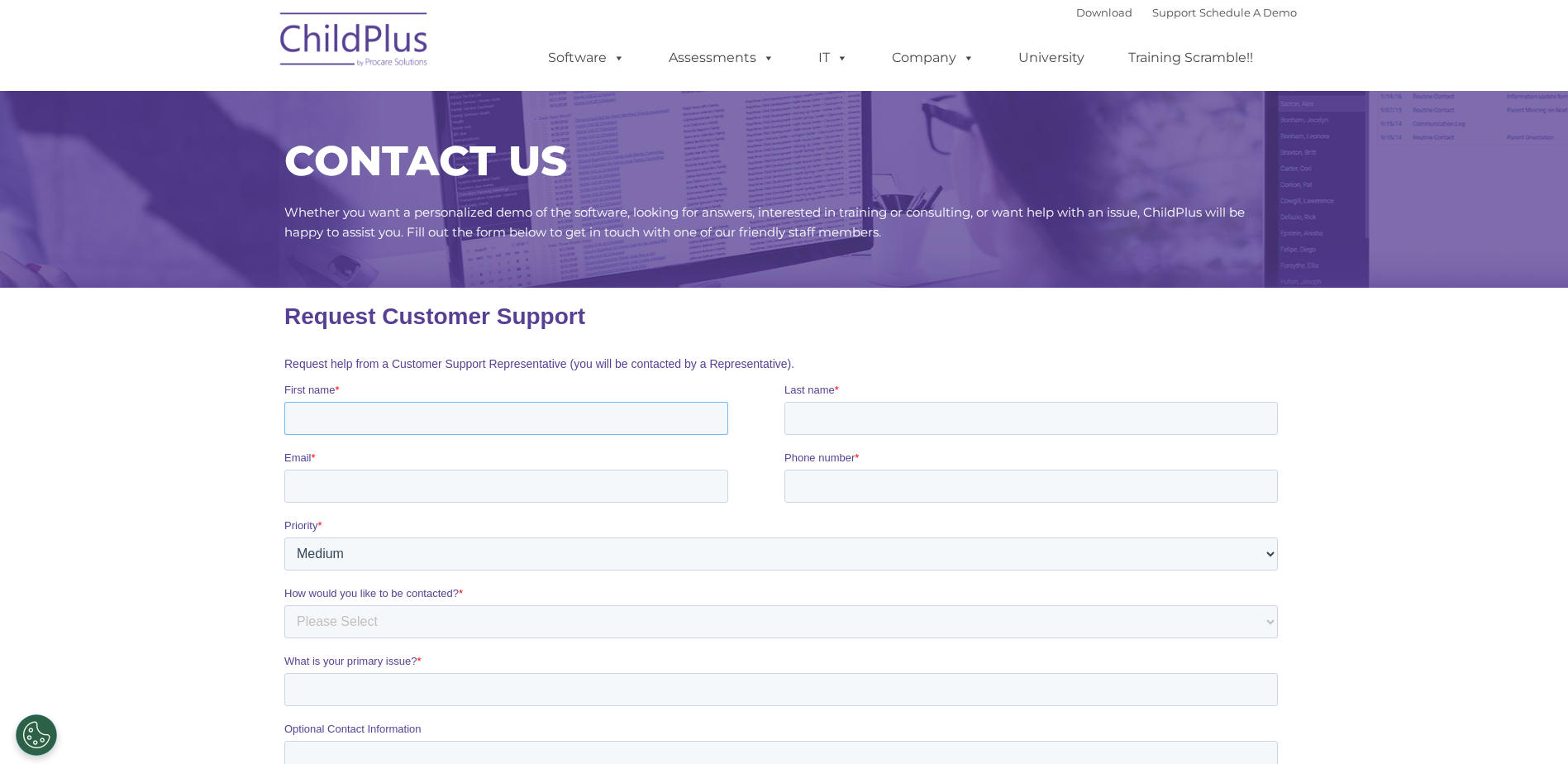 type on "Alek" 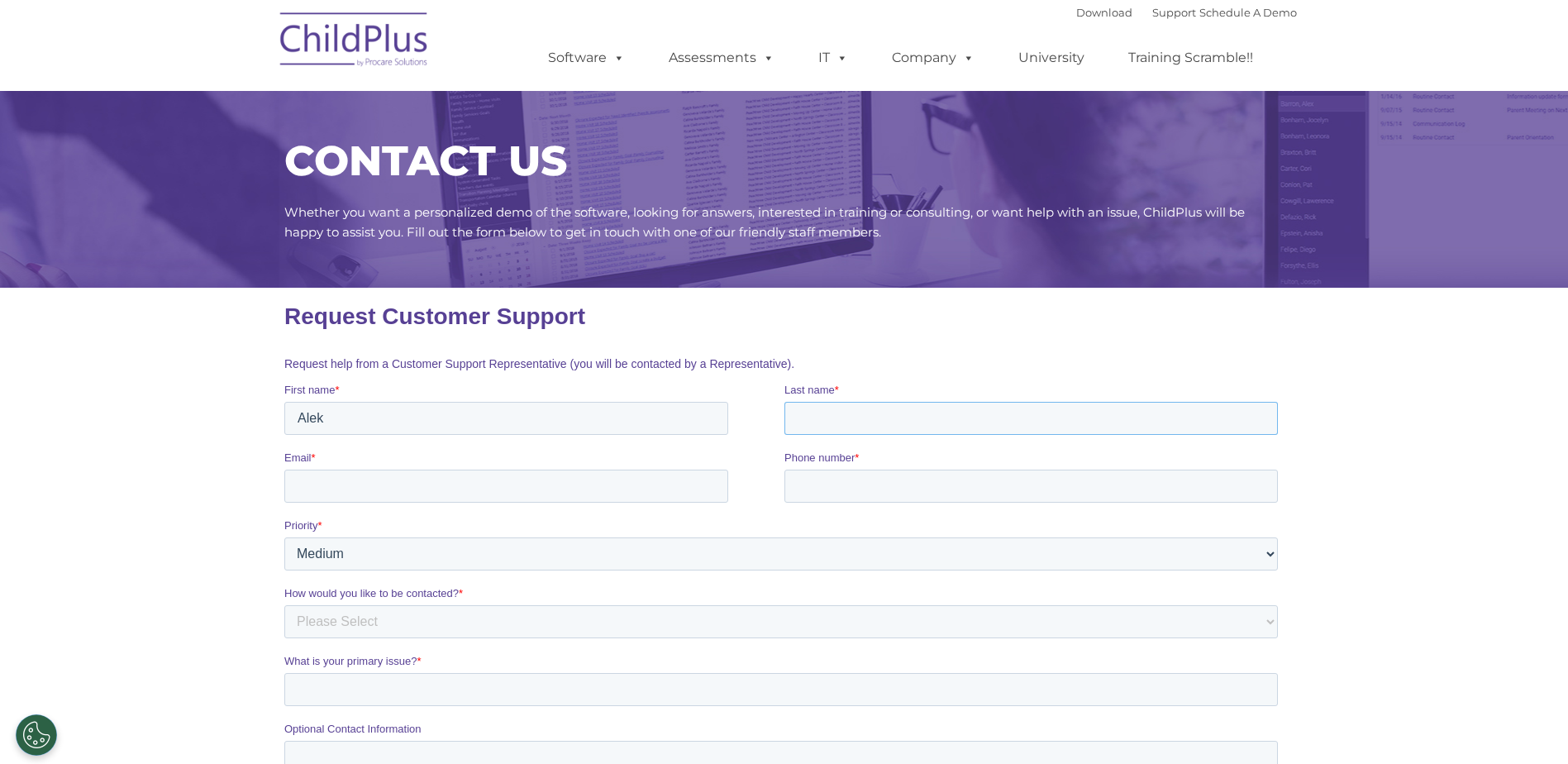 type on "[PERSON_NAME]" 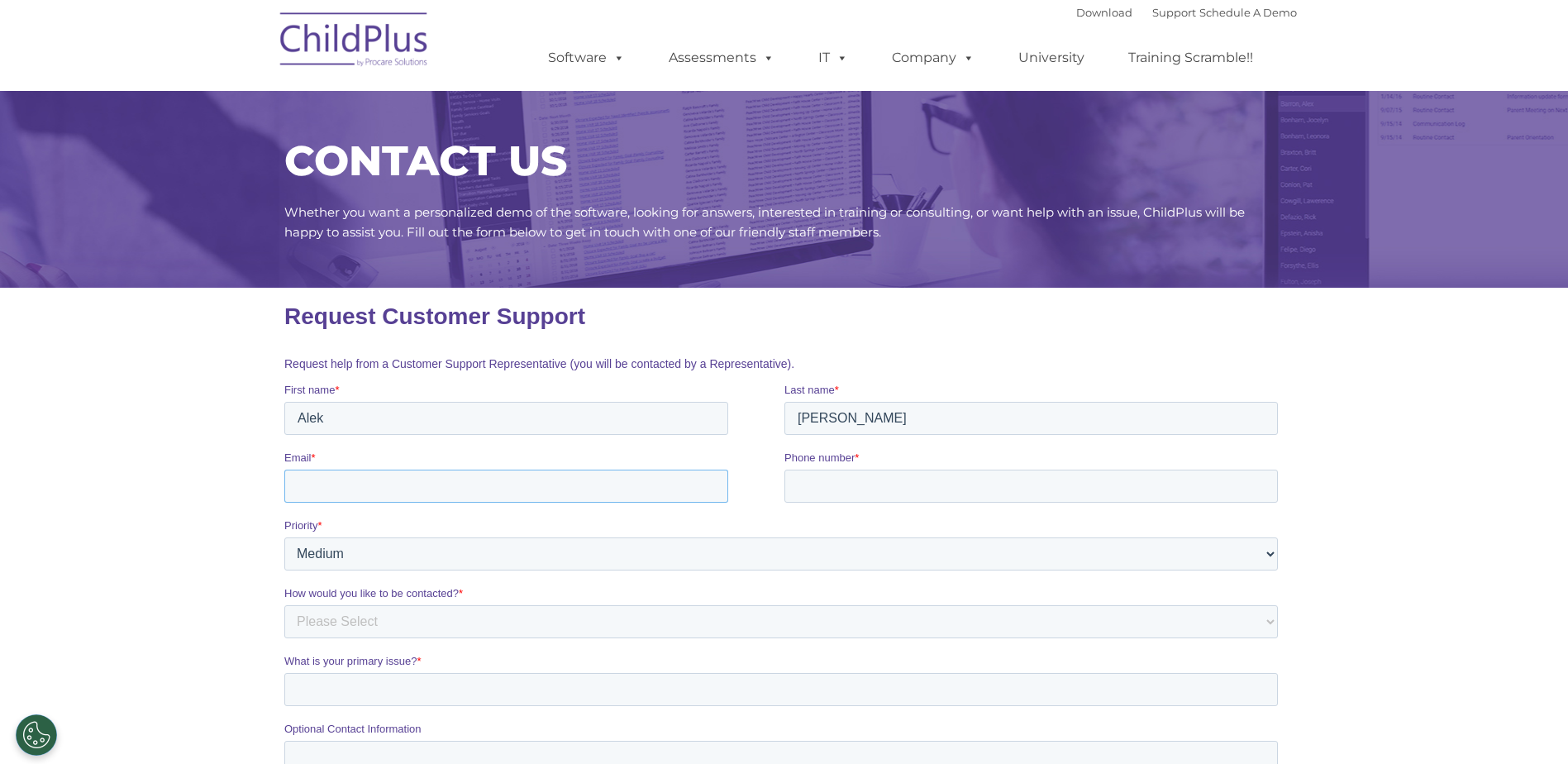 type on "[EMAIL_ADDRESS][PERSON_NAME][DOMAIN_NAME]" 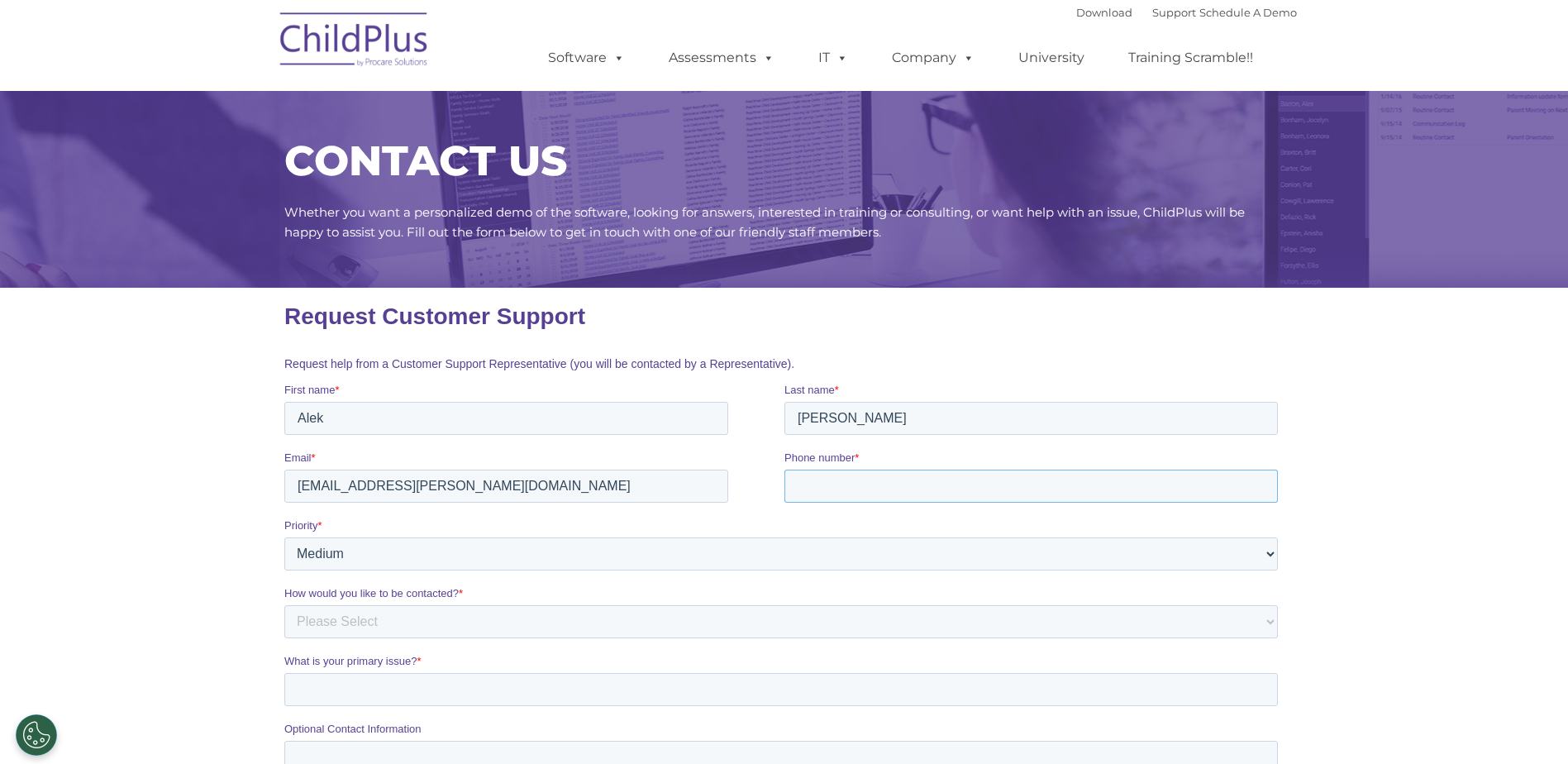 type on "15172301333" 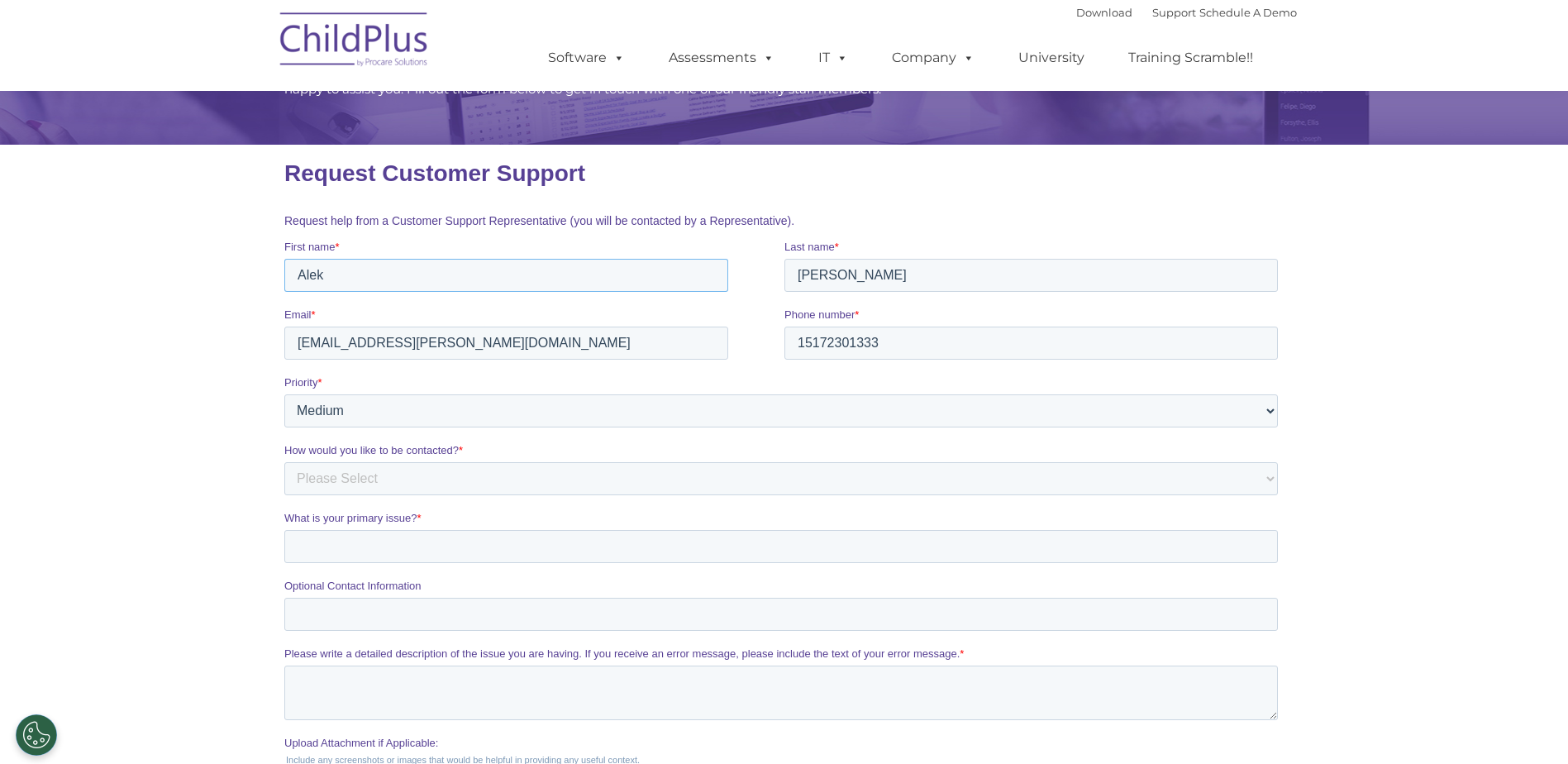 scroll, scrollTop: 165, scrollLeft: 0, axis: vertical 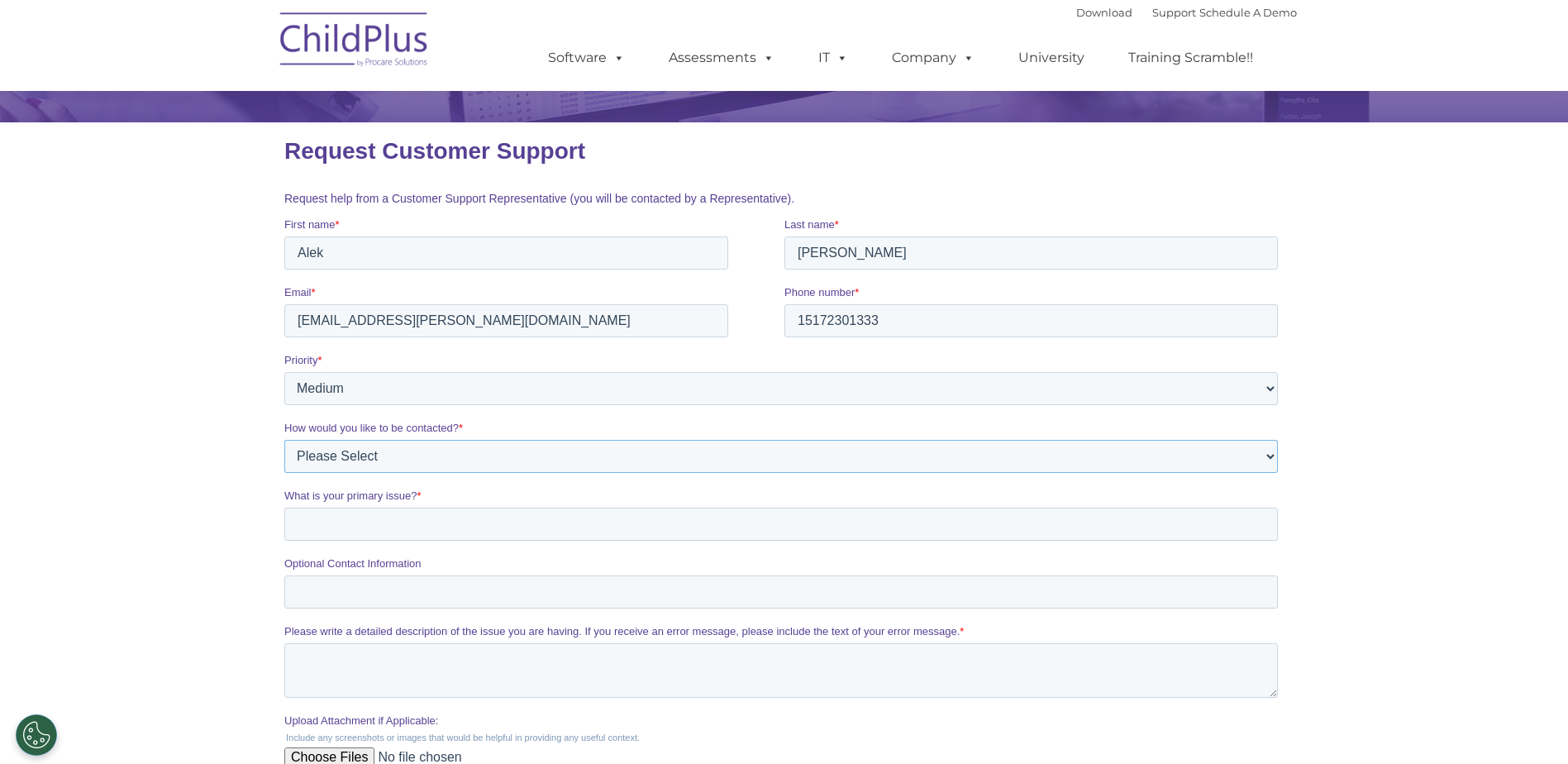 click on "Please Select Phone Email" at bounding box center (780, 456) 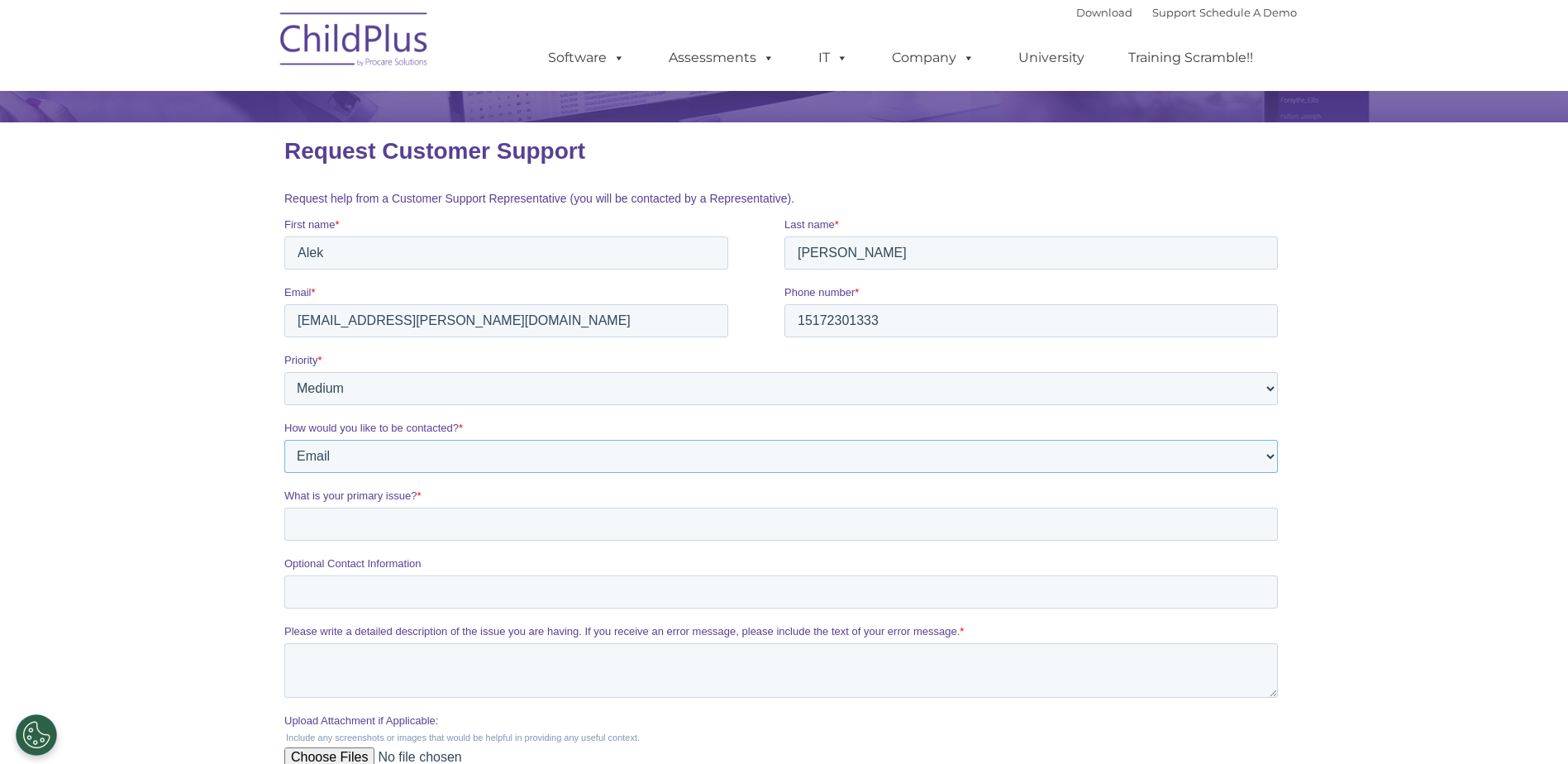 click on "Please Select Phone Email" at bounding box center [780, 456] 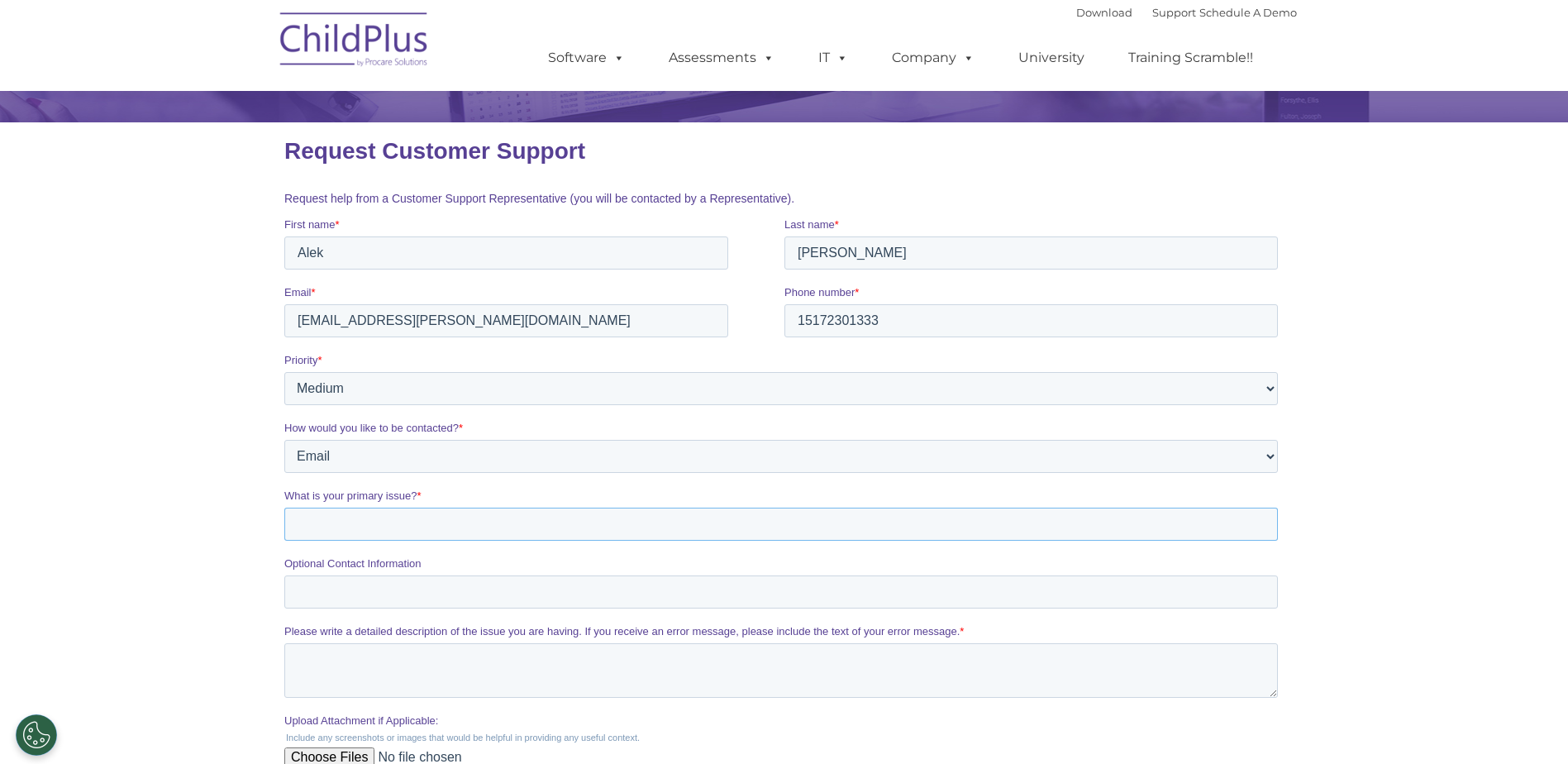 click on "What is your primary issue? *" at bounding box center (780, 524) 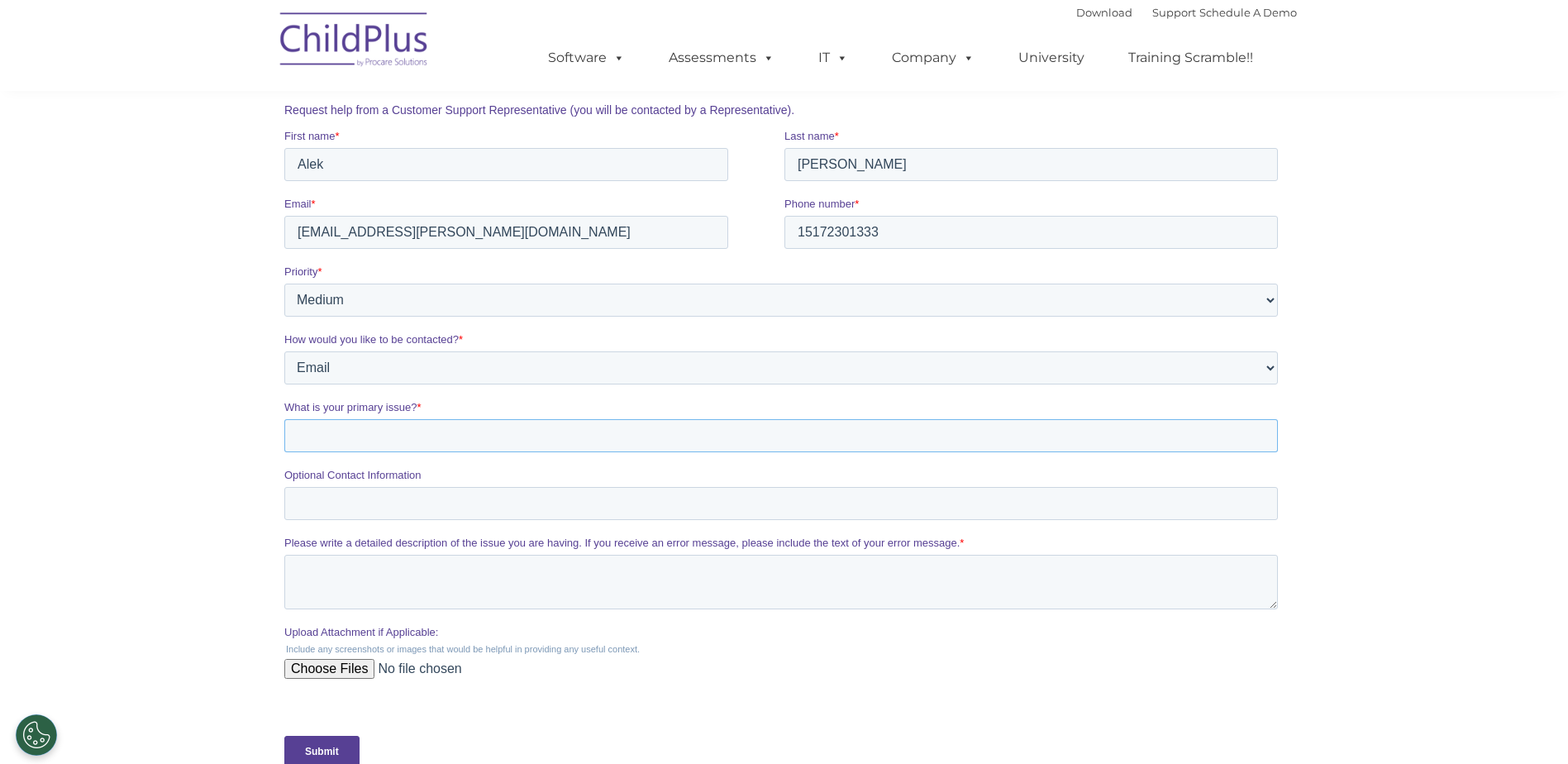 scroll, scrollTop: 331, scrollLeft: 0, axis: vertical 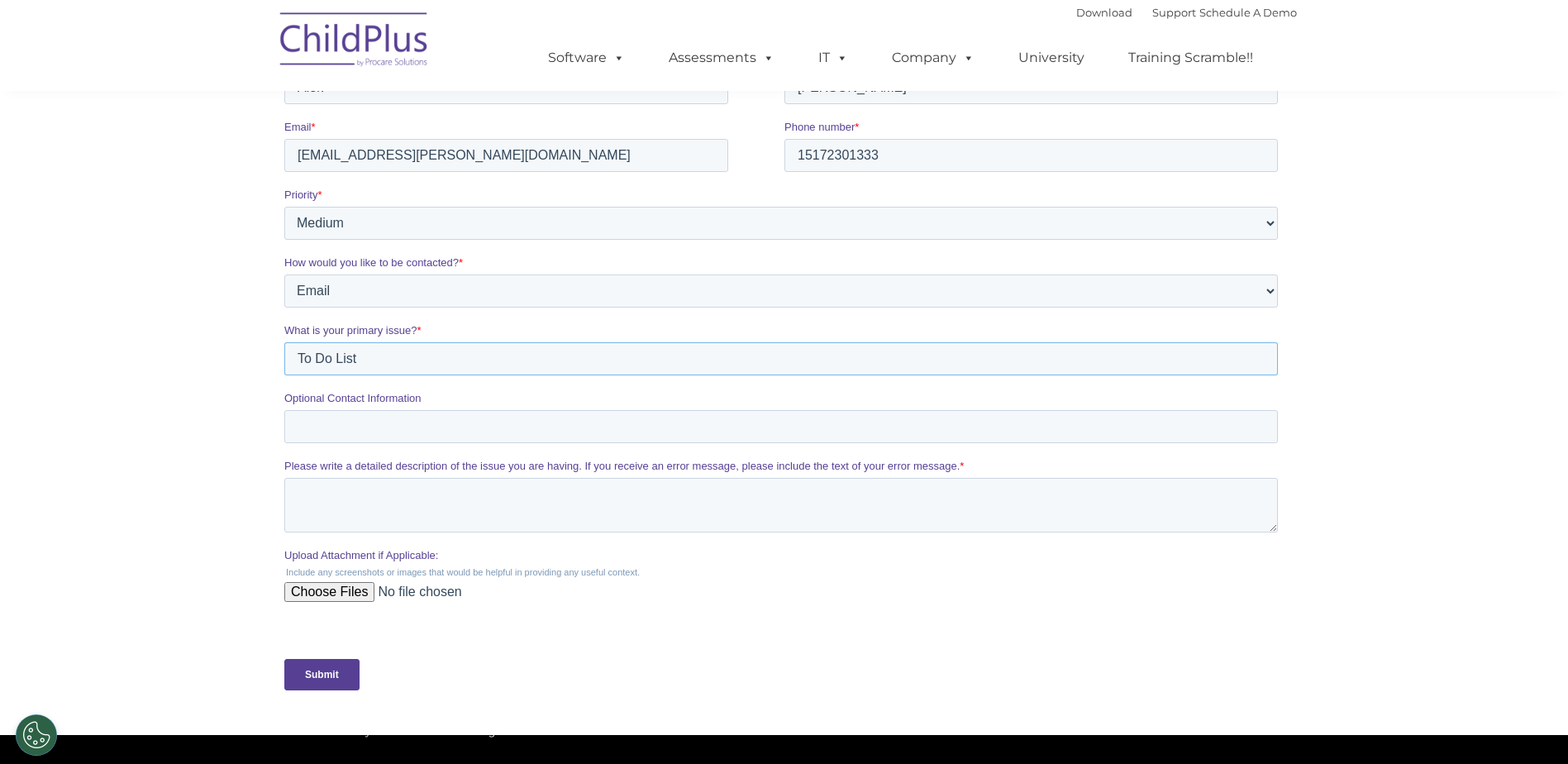 type on "To Do List" 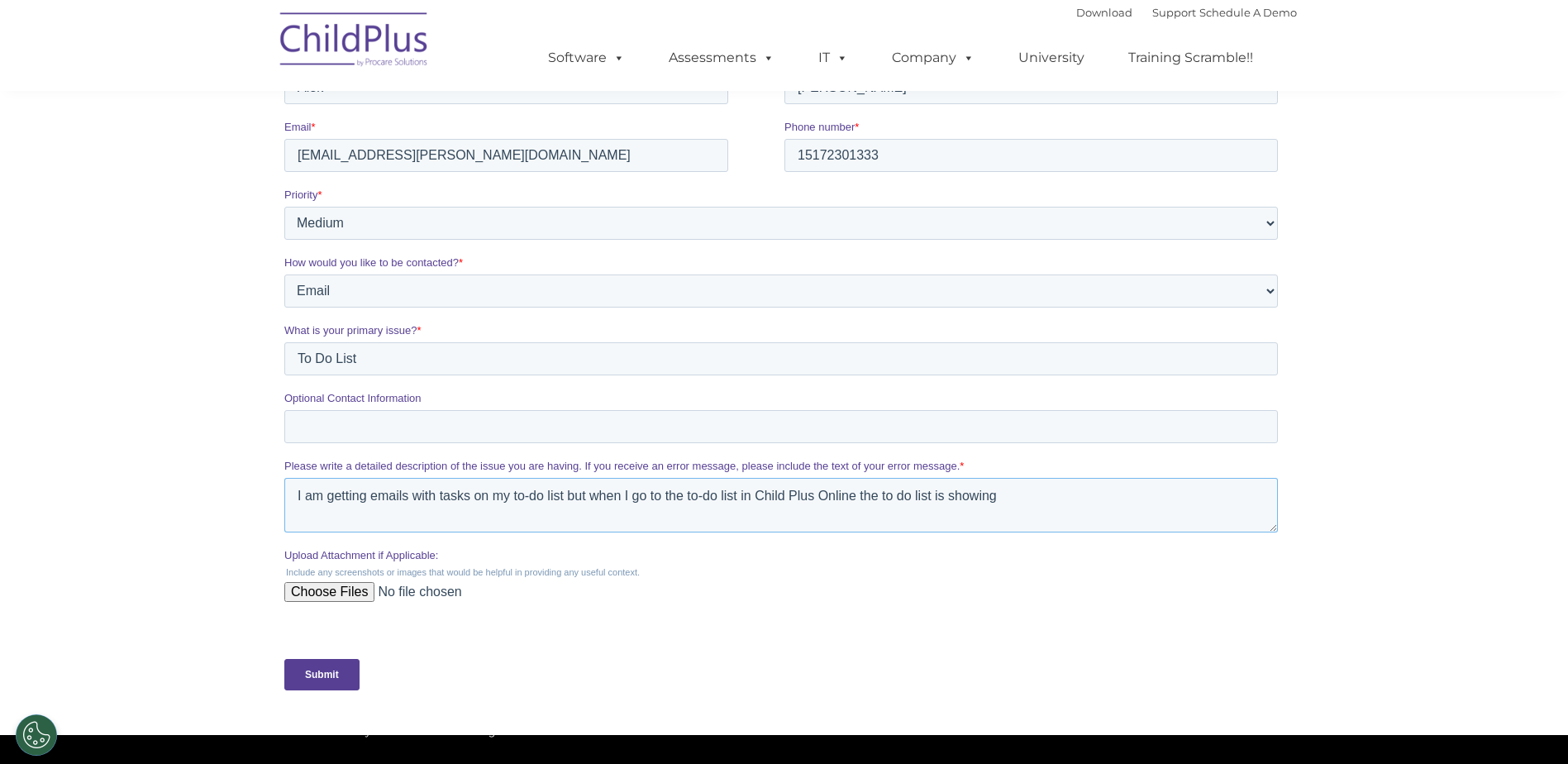 click on "I am getting emails with tasks on my to-do list but when I go to the to-do list in Child Plus Online the to do list is showing" at bounding box center [780, 505] 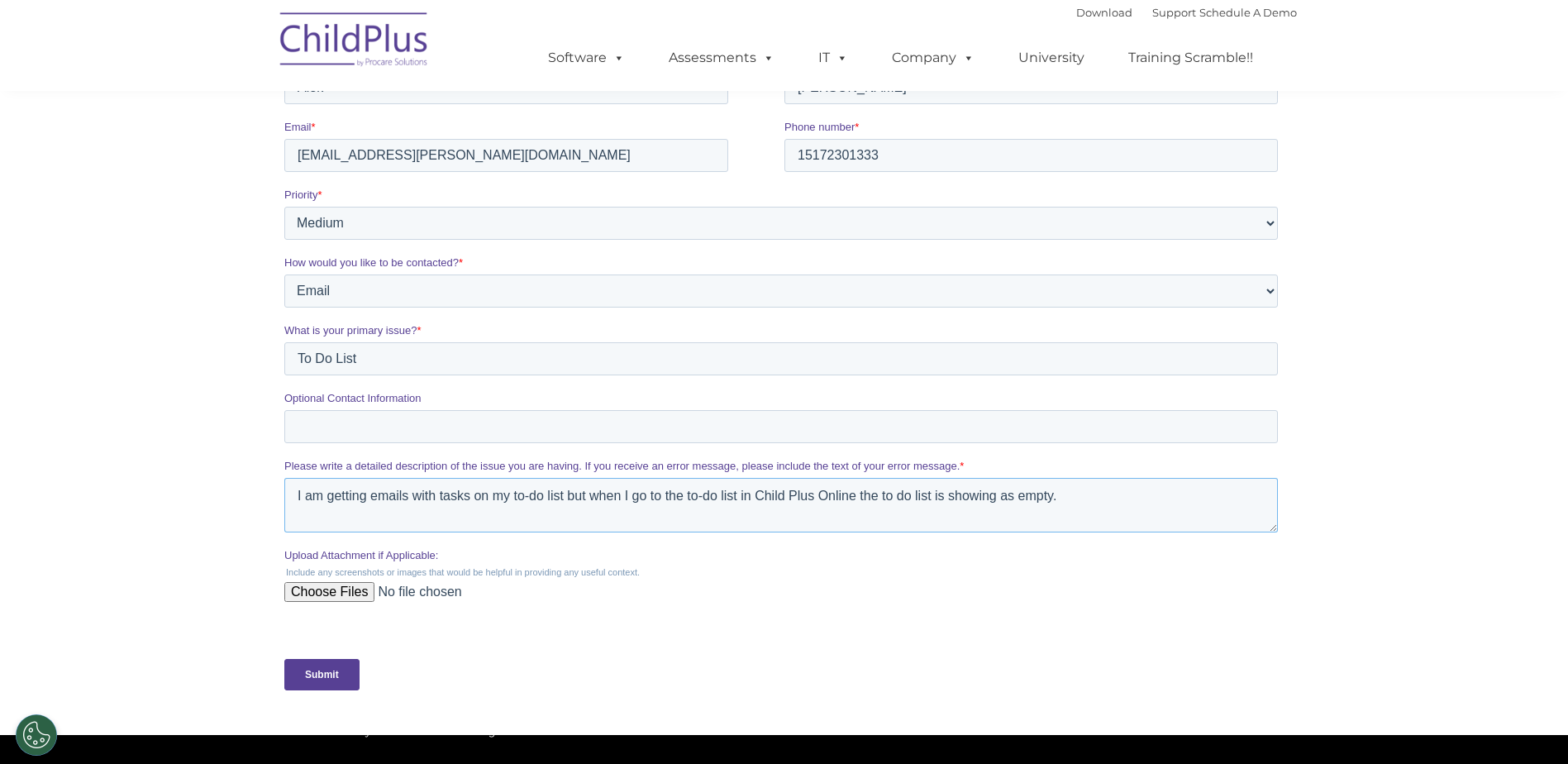 type on "I am getting emails with tasks on my to-do list but when I go to the to-do list in Child Plus Online the to do list is showing as empty." 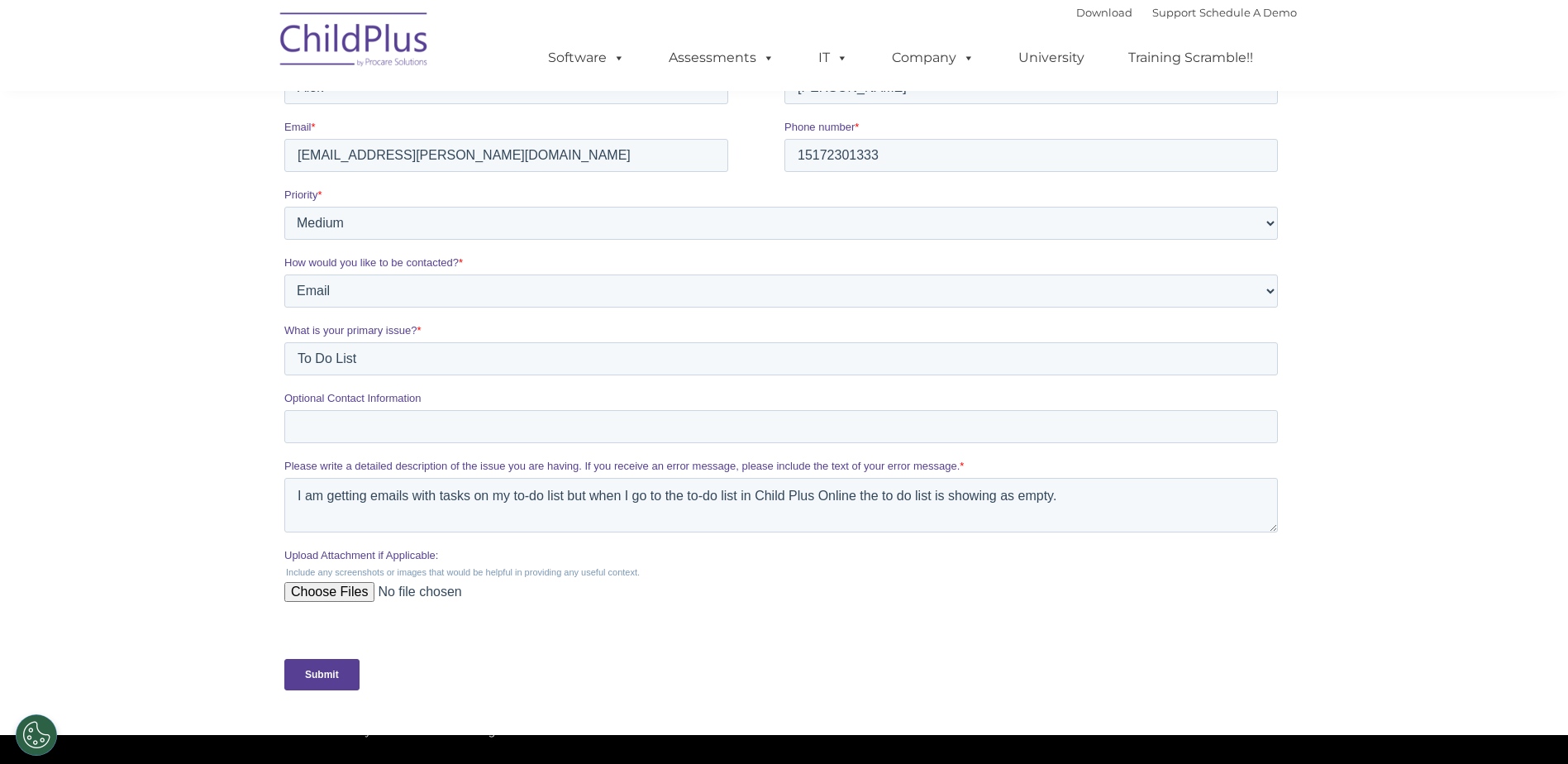 click on "Submit" at bounding box center (321, 675) 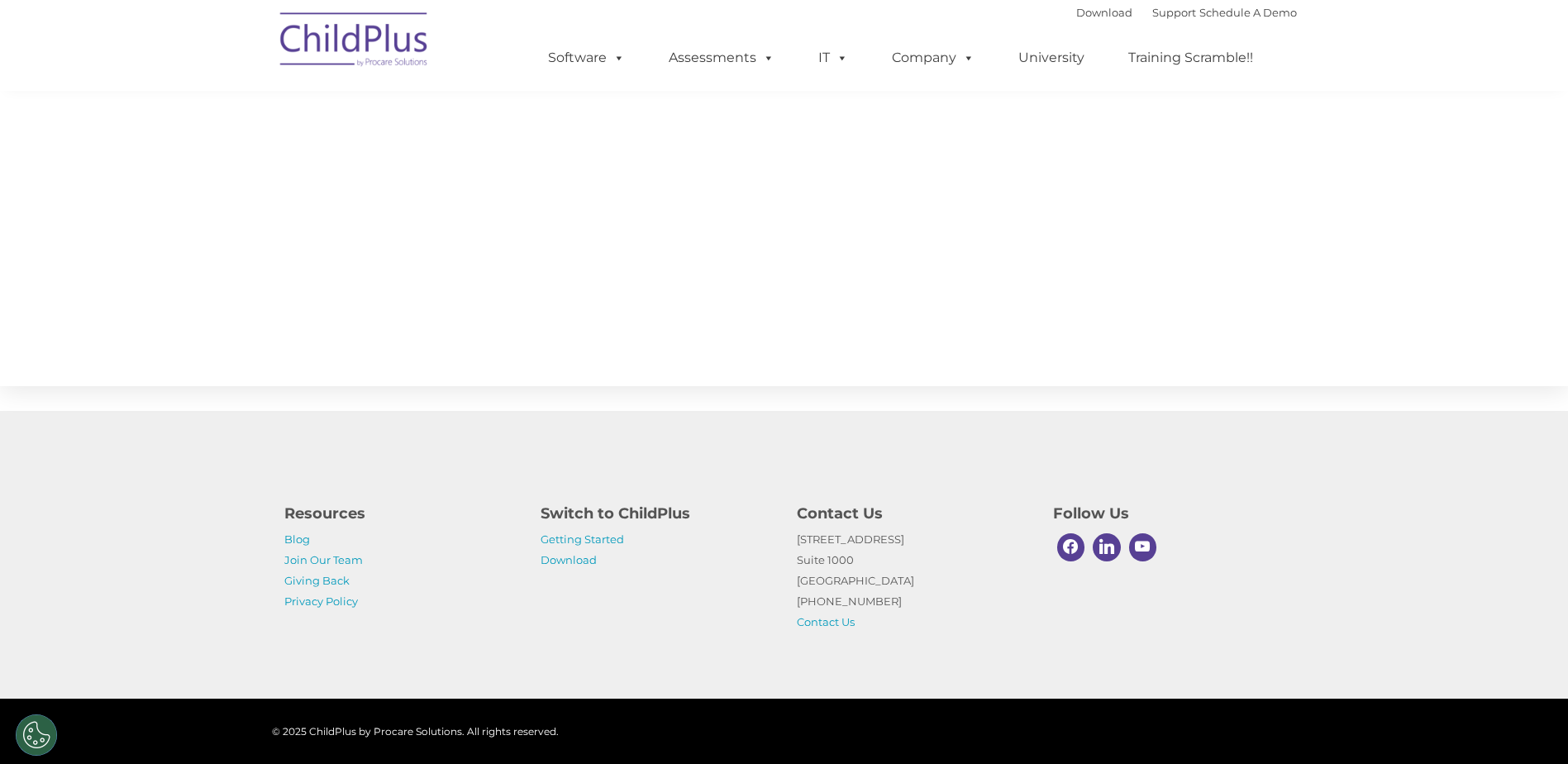 scroll, scrollTop: 0, scrollLeft: 0, axis: both 